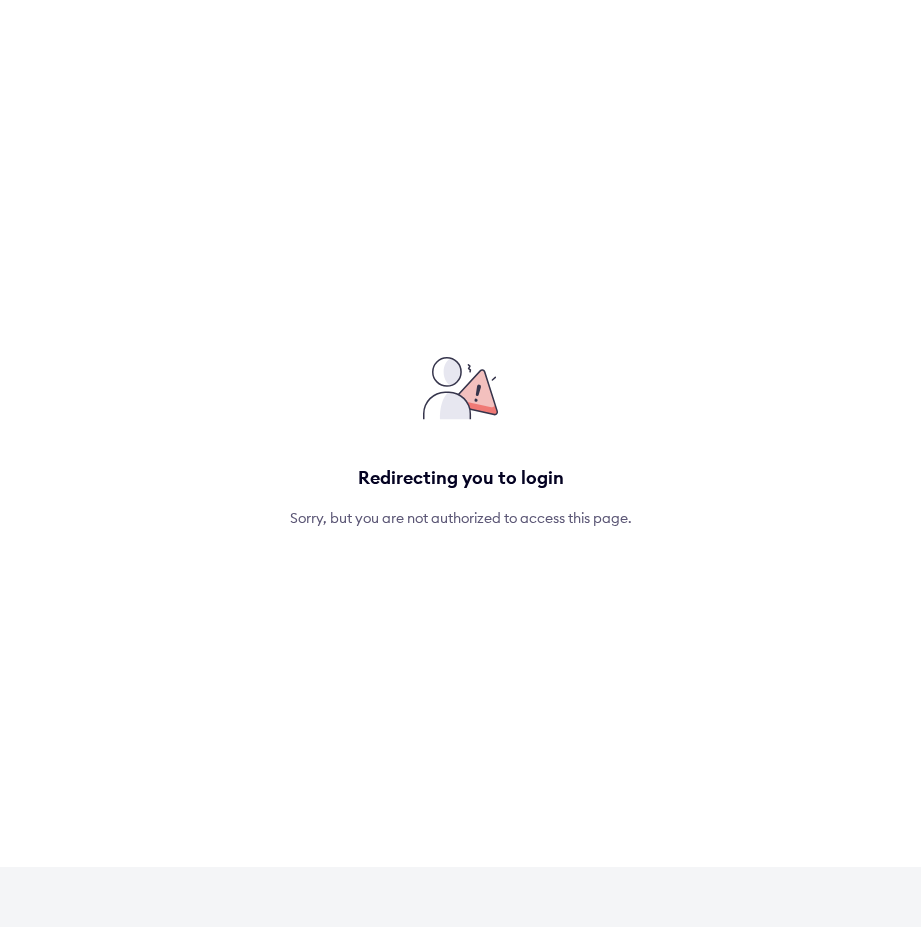 scroll, scrollTop: 0, scrollLeft: 0, axis: both 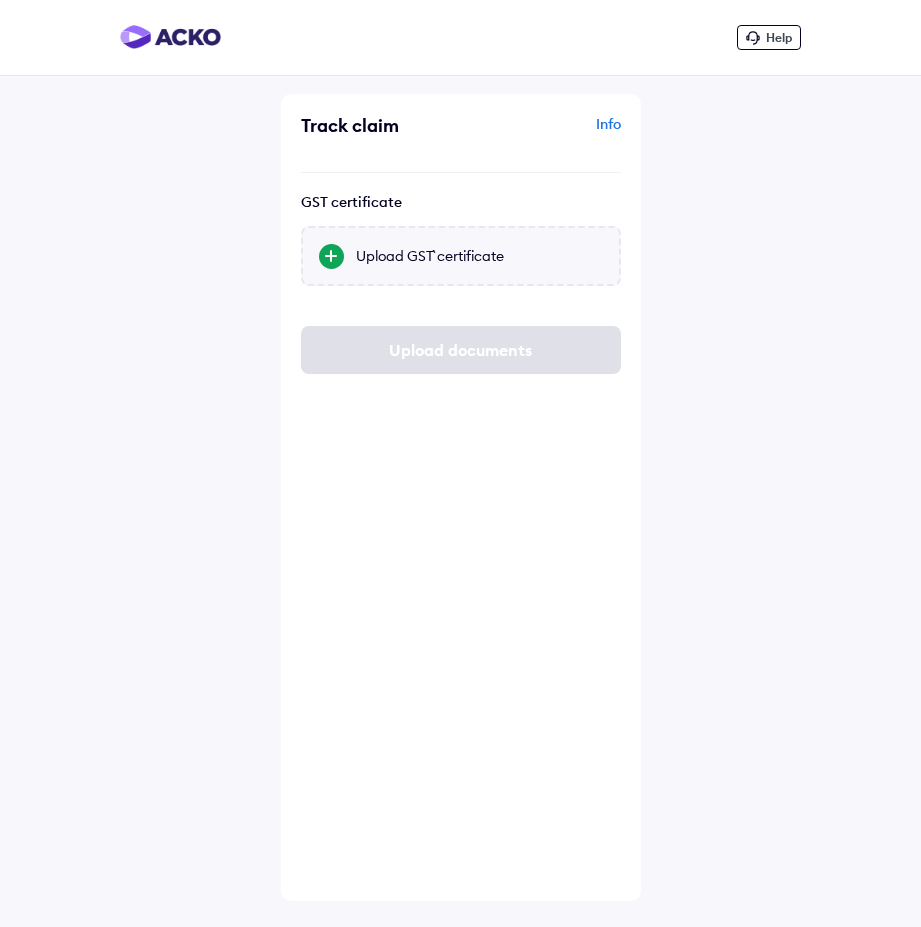 click on "Upload GST` certificate" at bounding box center [479, 256] 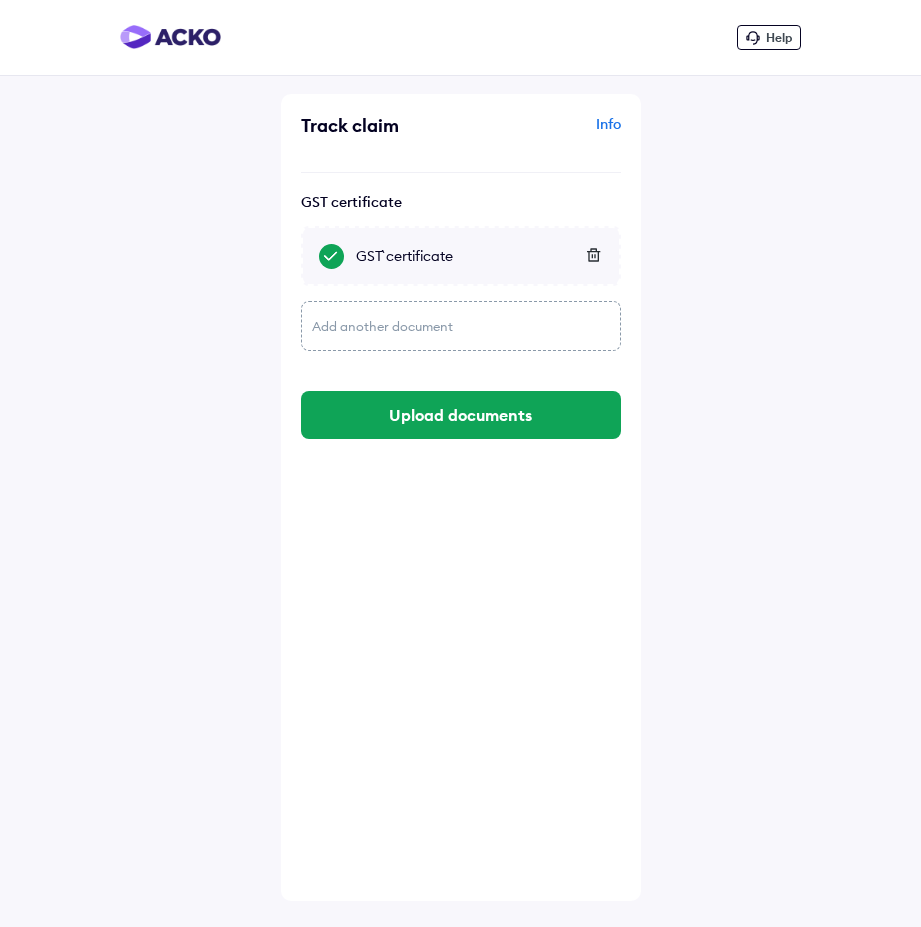 click 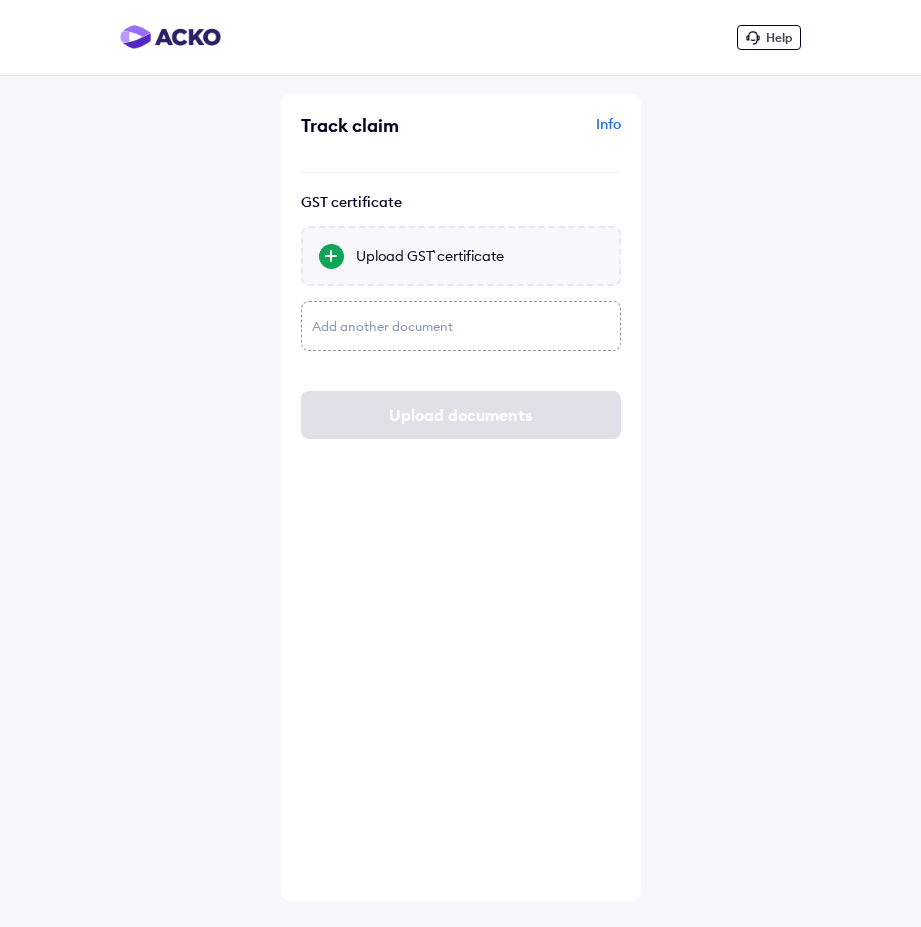 click on "Upload GST` certificate" at bounding box center (479, 256) 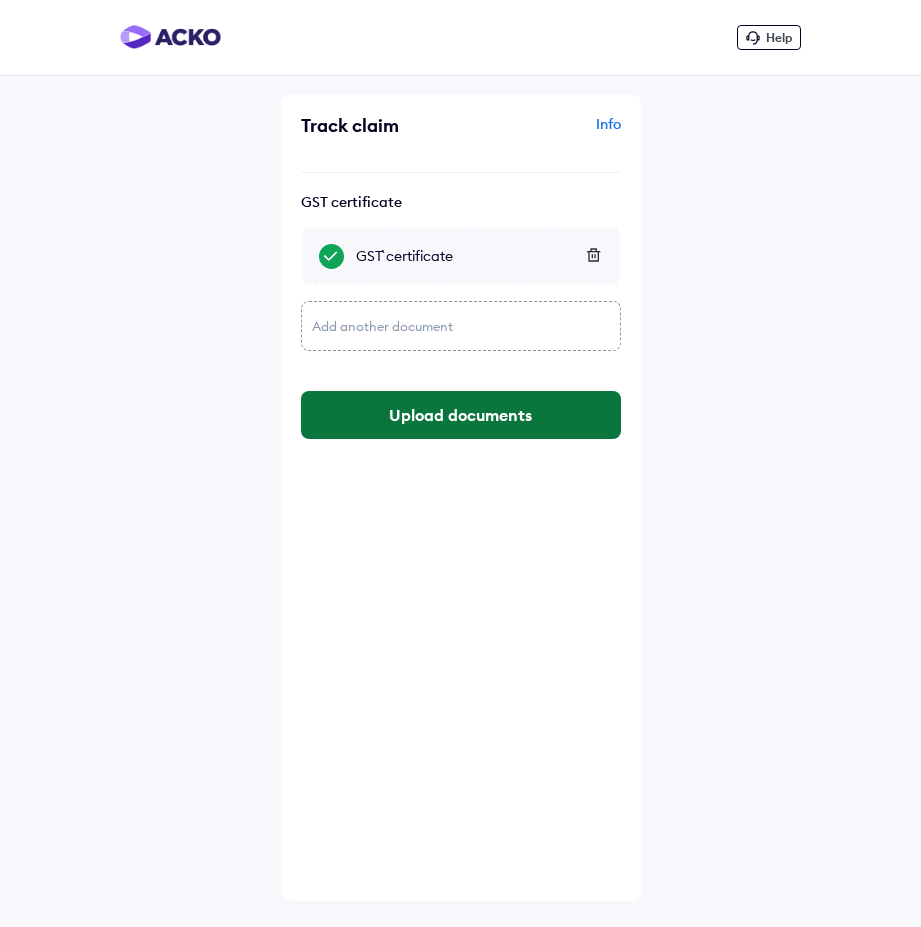 click on "Upload documents" at bounding box center [461, 415] 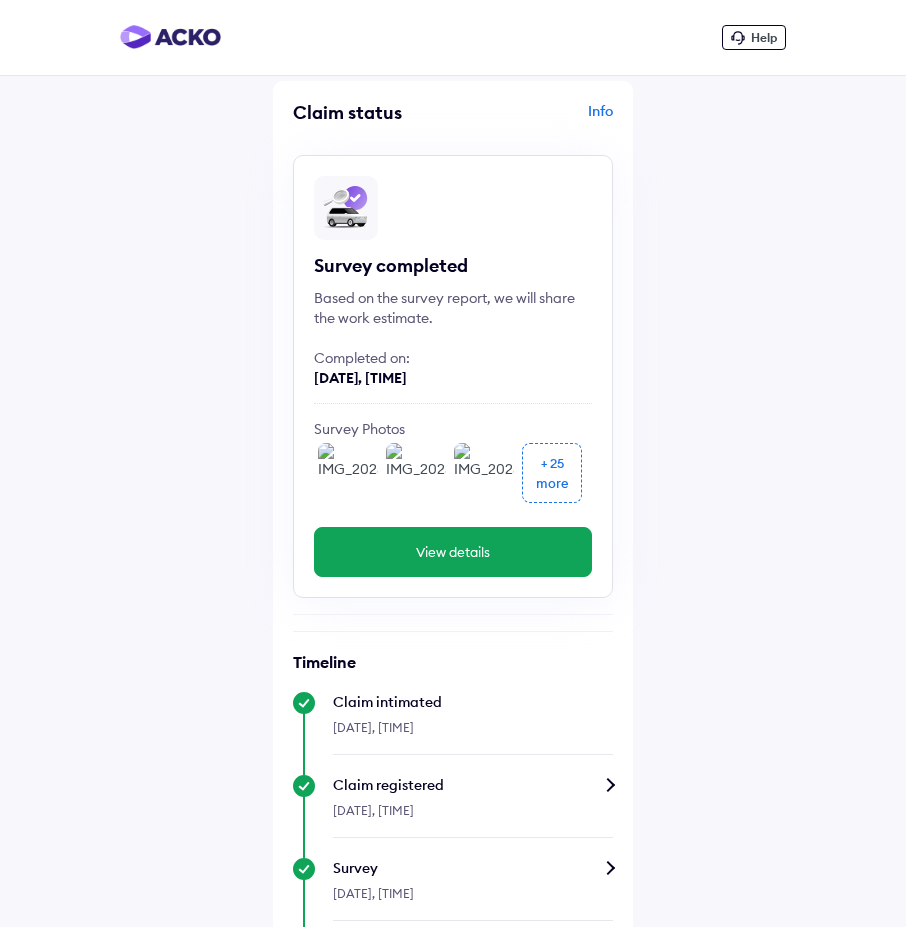 scroll, scrollTop: 0, scrollLeft: 0, axis: both 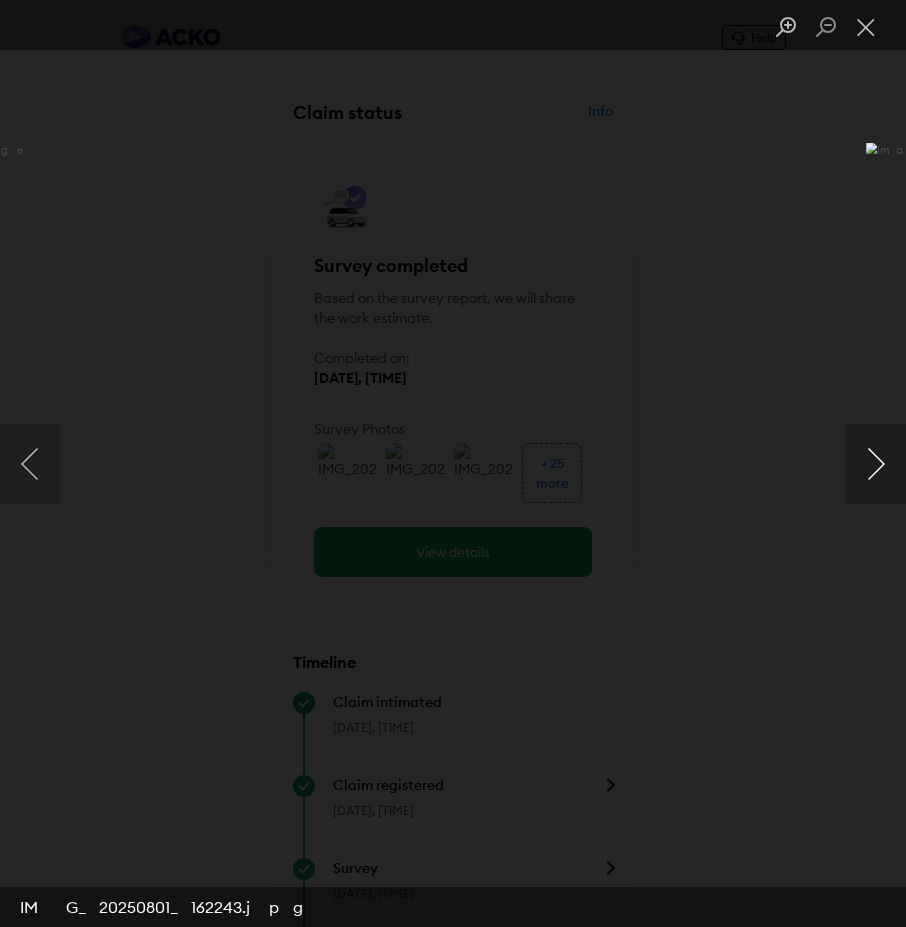 click at bounding box center (876, 464) 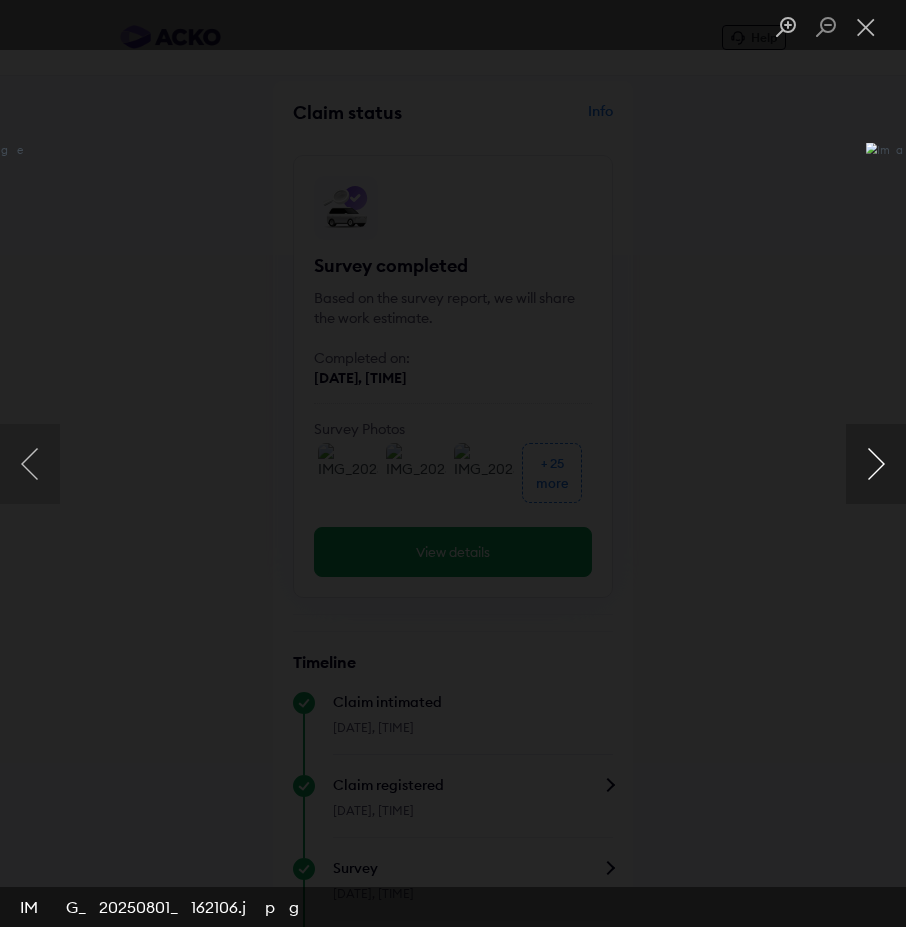 click at bounding box center [876, 464] 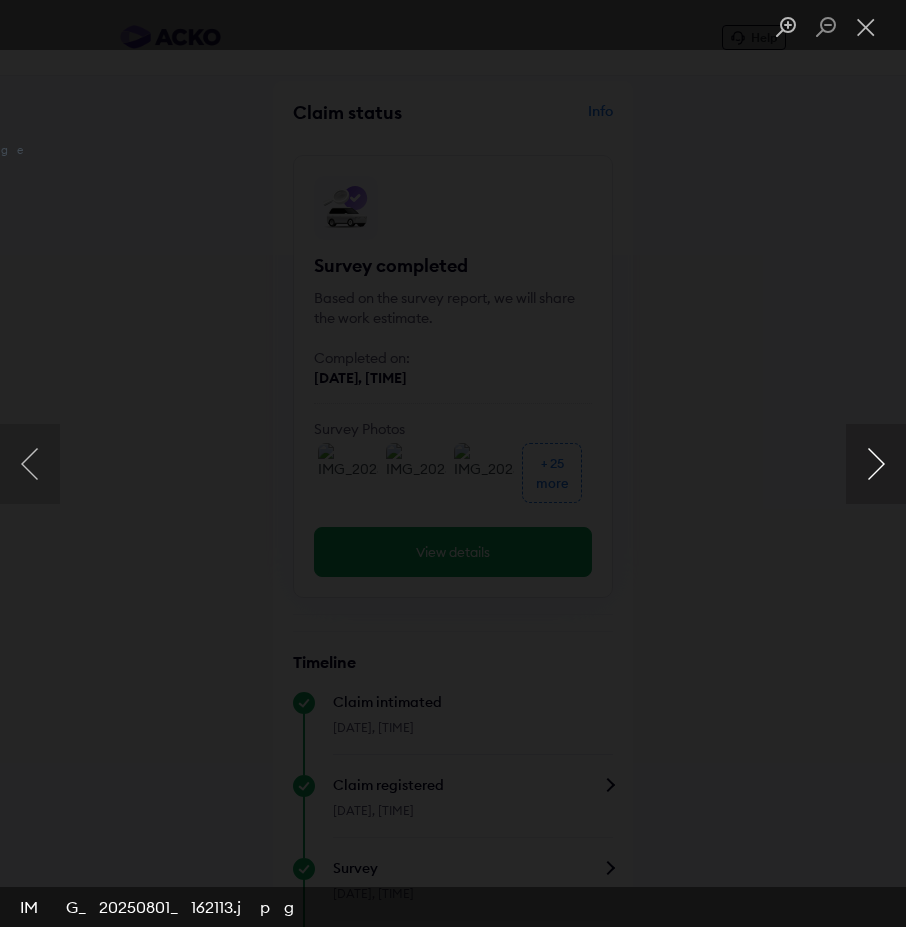 click at bounding box center [876, 464] 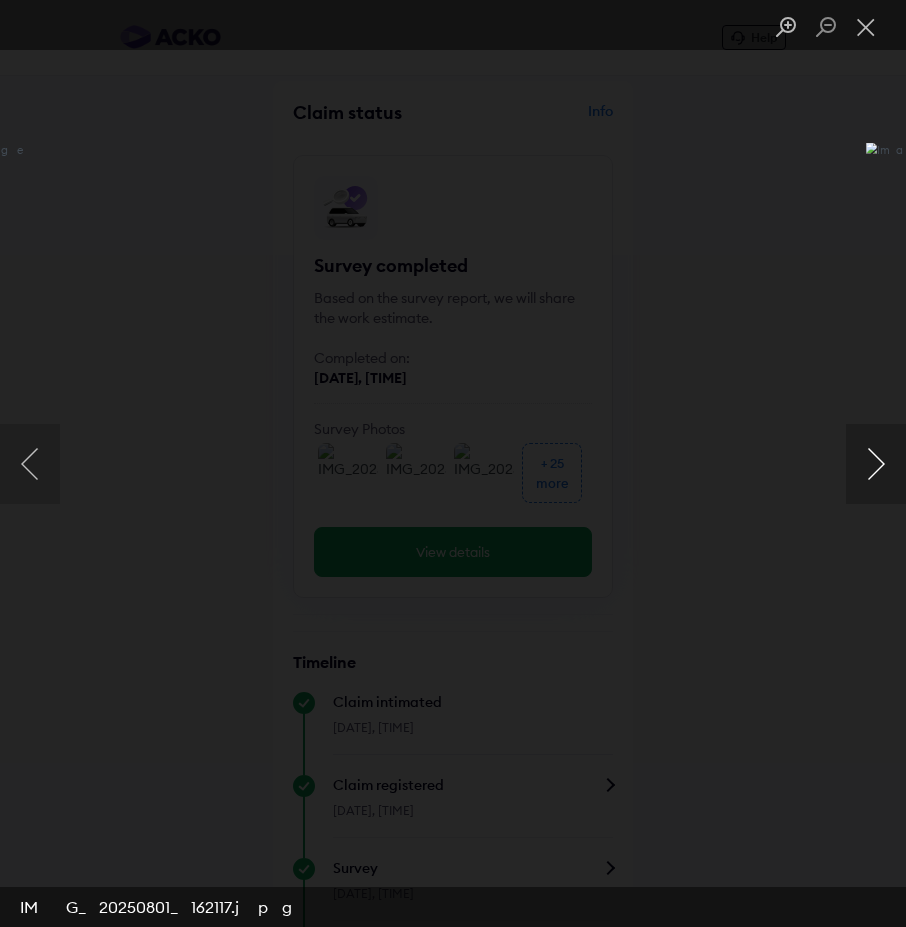 click at bounding box center [876, 464] 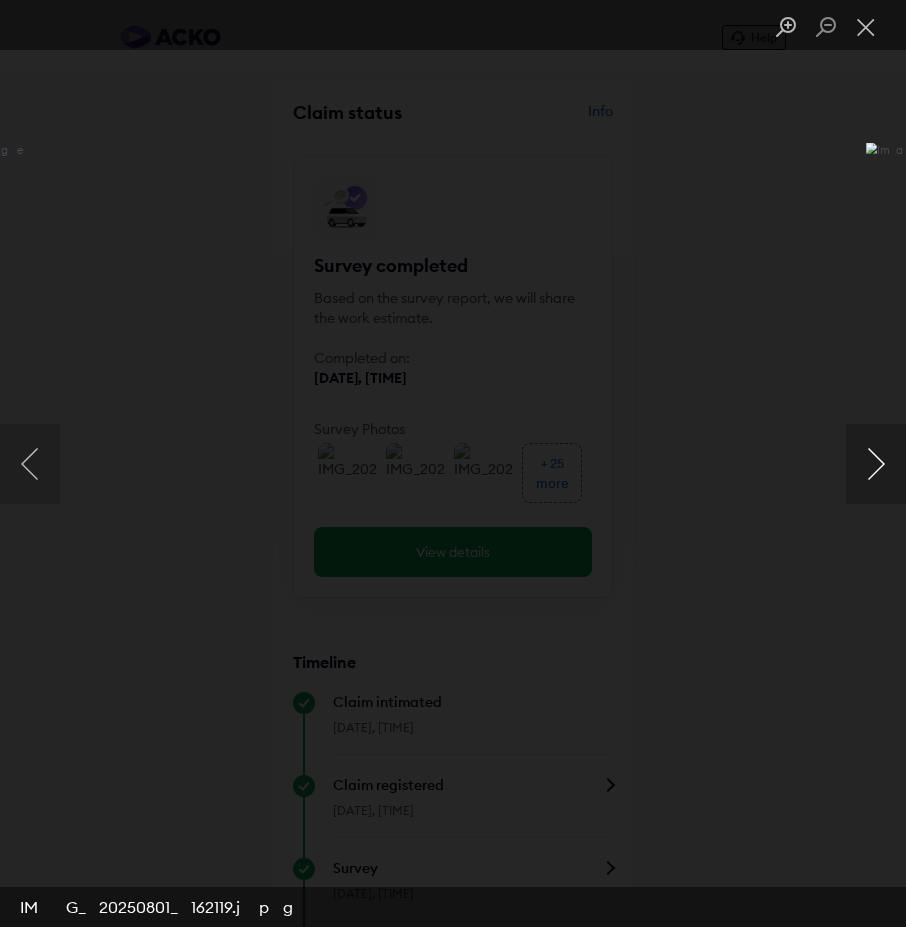click at bounding box center [876, 464] 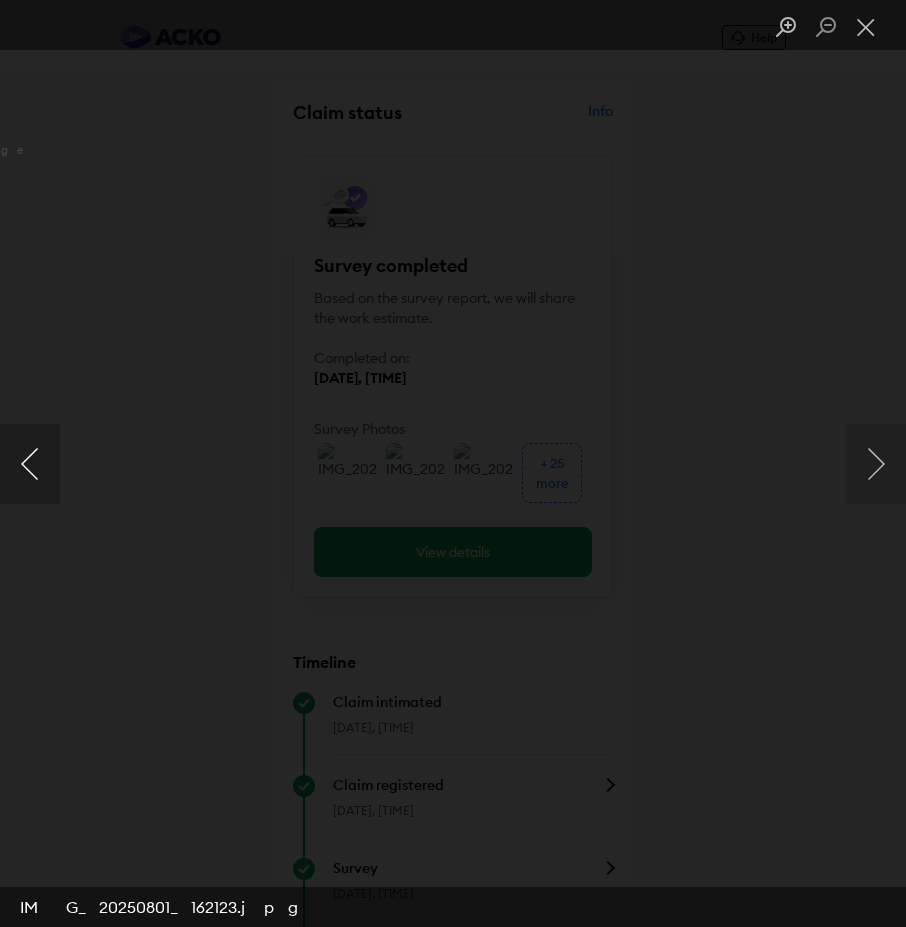 click at bounding box center [30, 464] 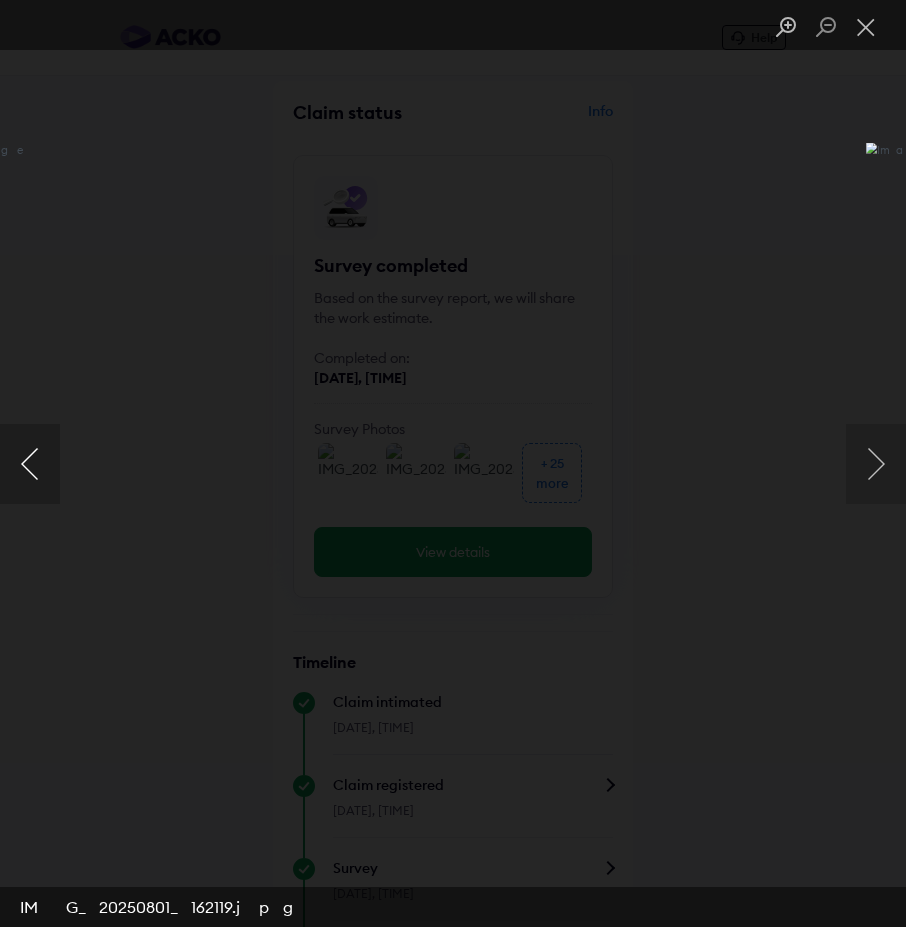click at bounding box center [30, 464] 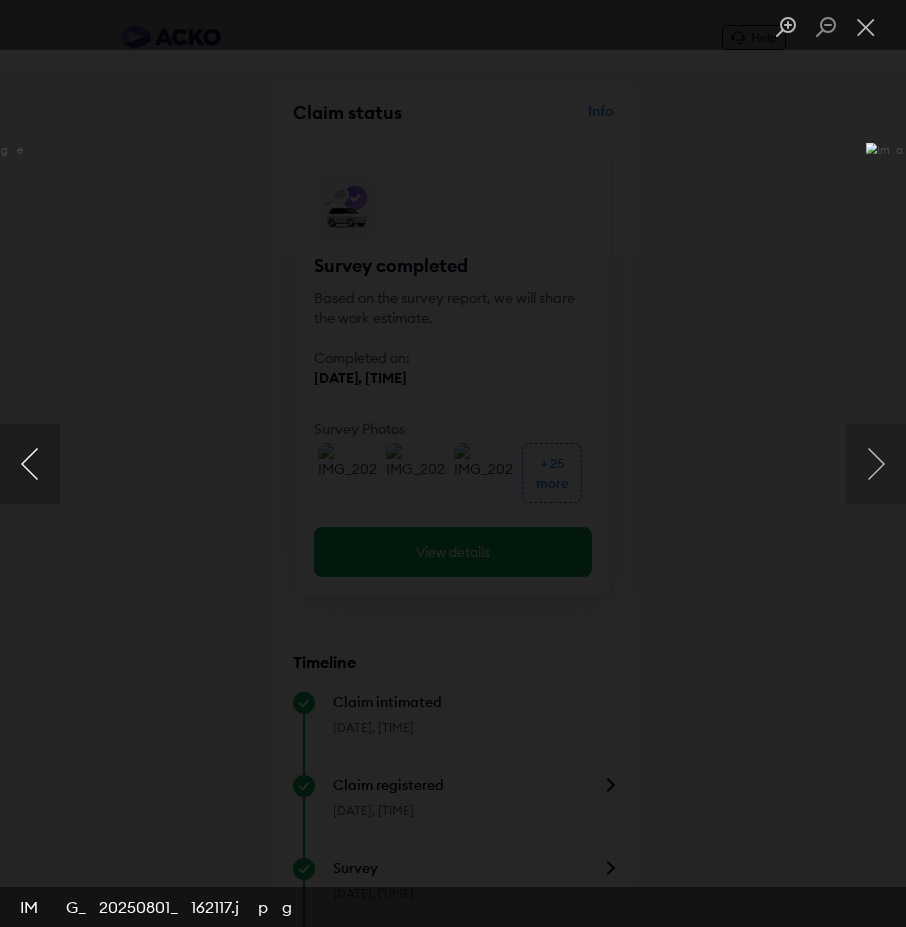 click at bounding box center [30, 464] 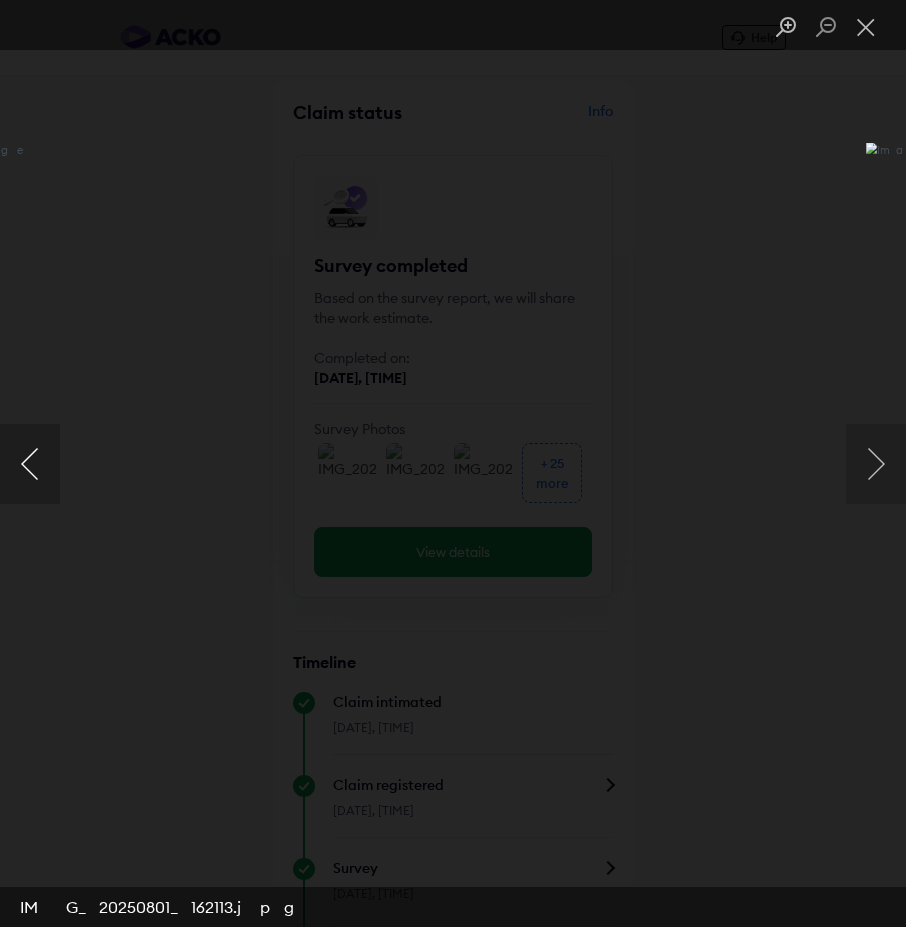 click at bounding box center (30, 464) 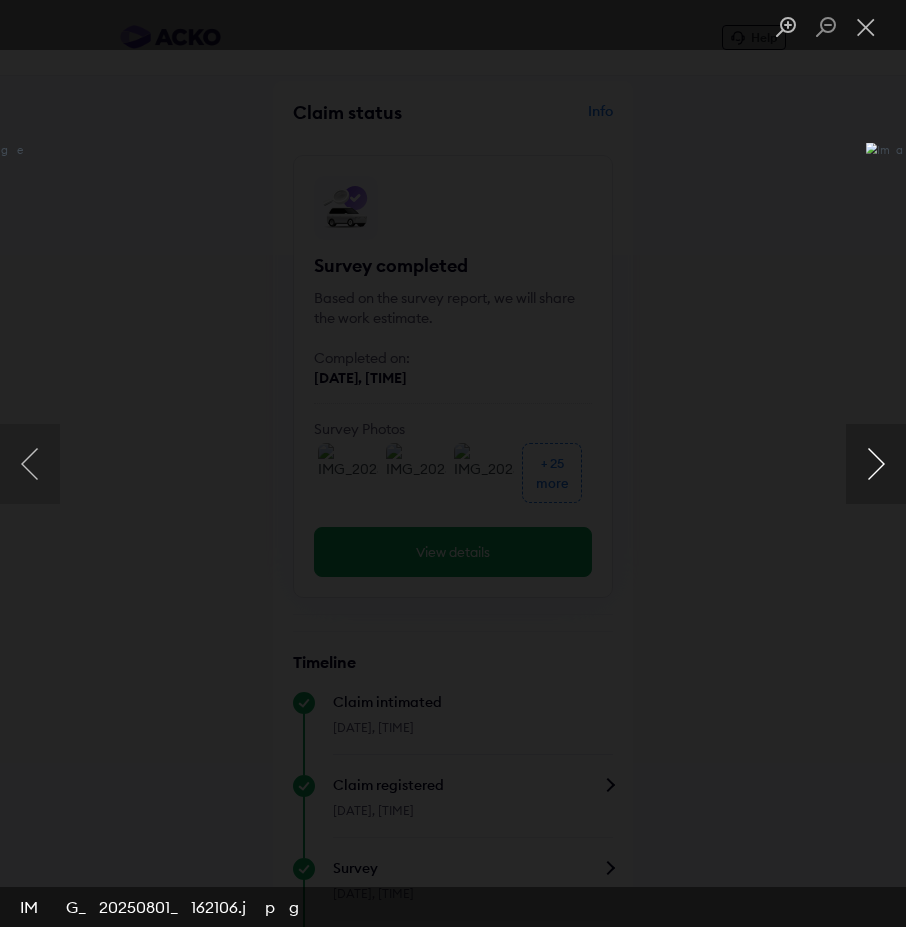 click at bounding box center (876, 464) 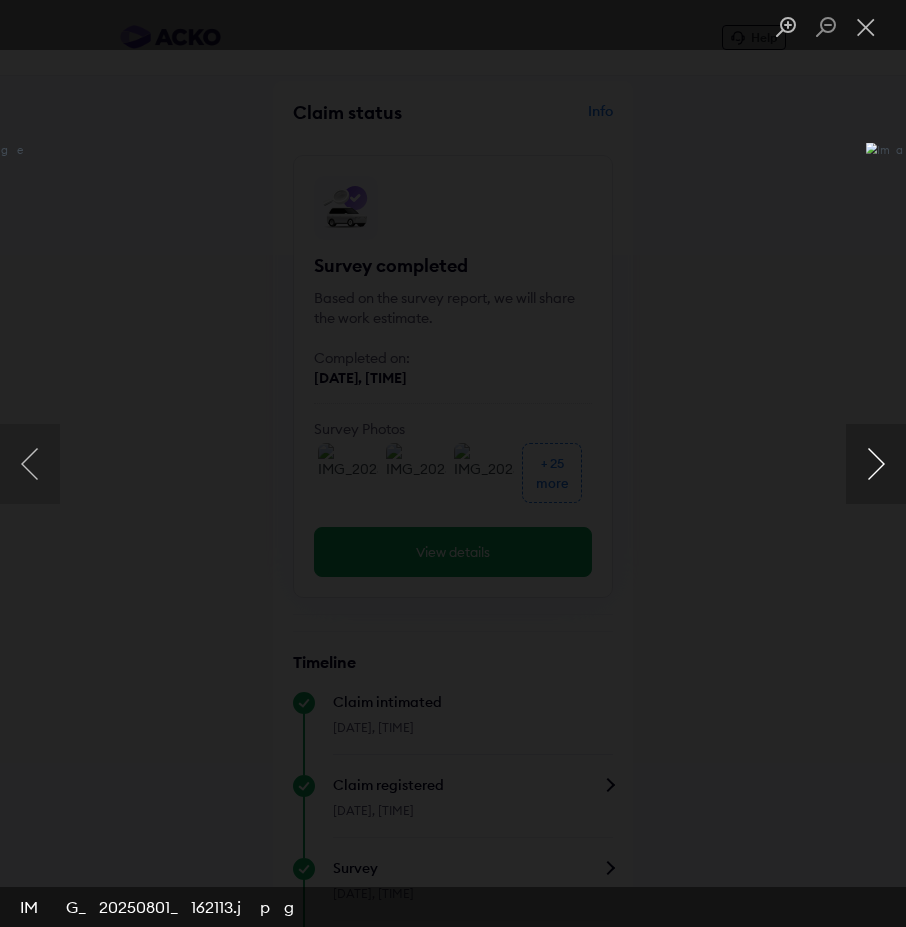 click at bounding box center (876, 464) 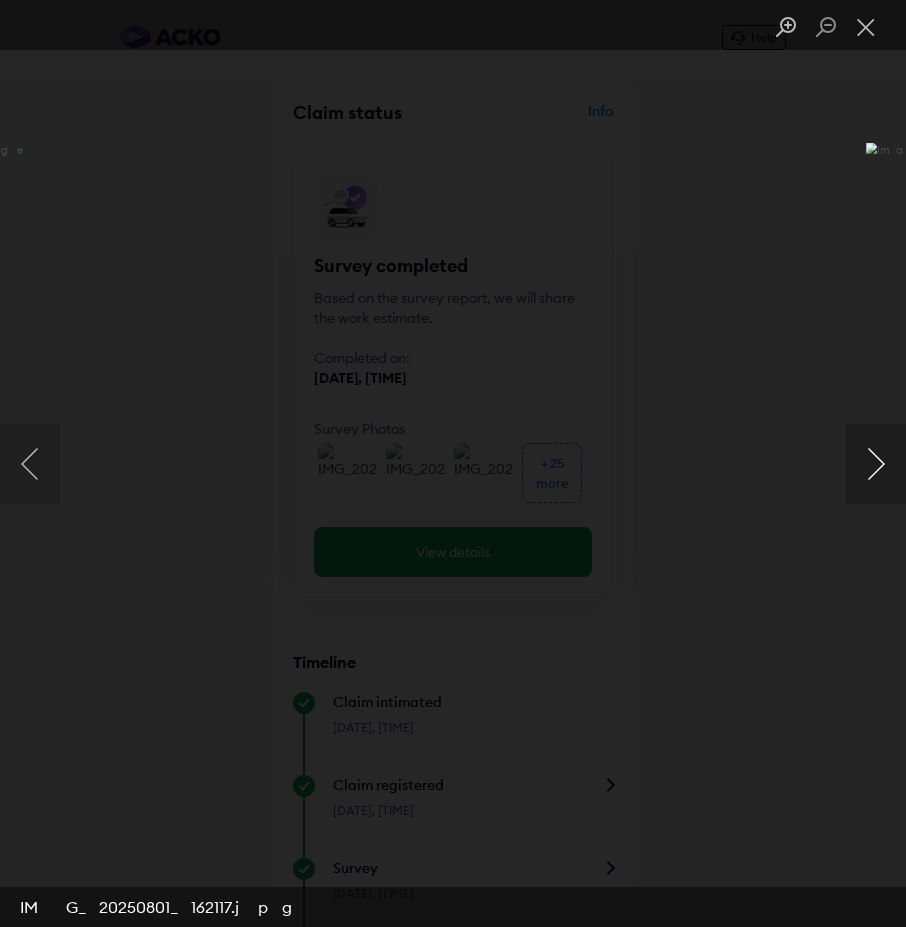 click at bounding box center [876, 464] 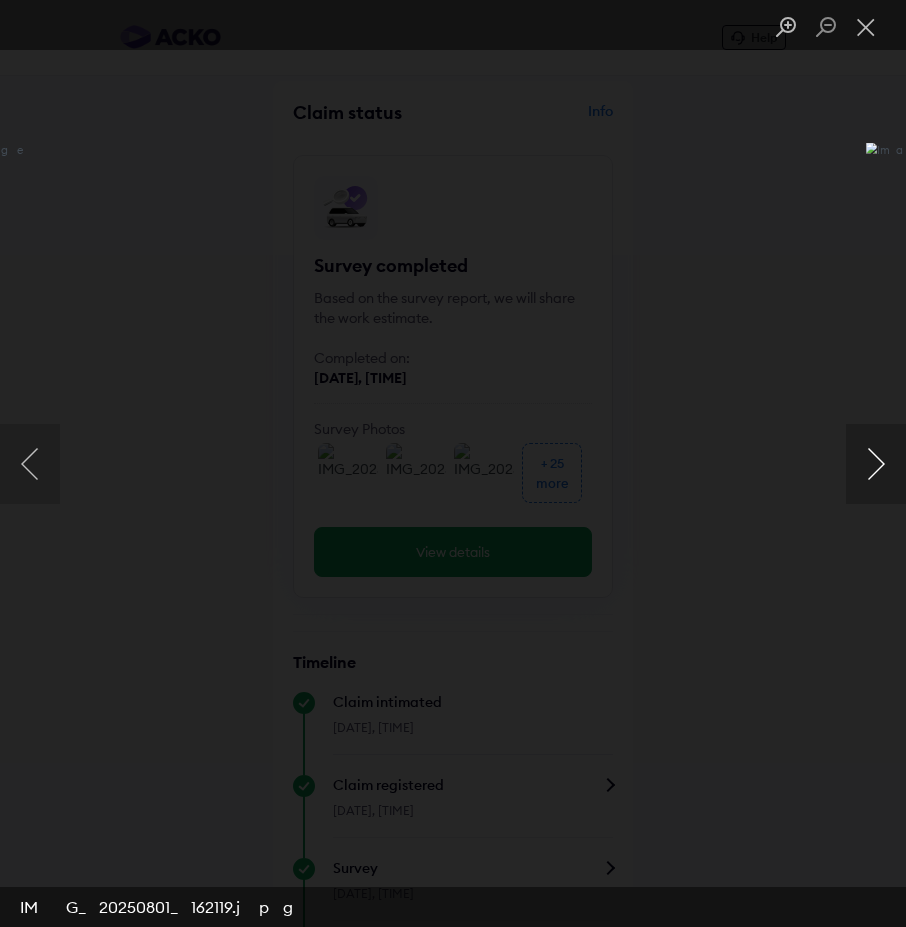 click at bounding box center (876, 464) 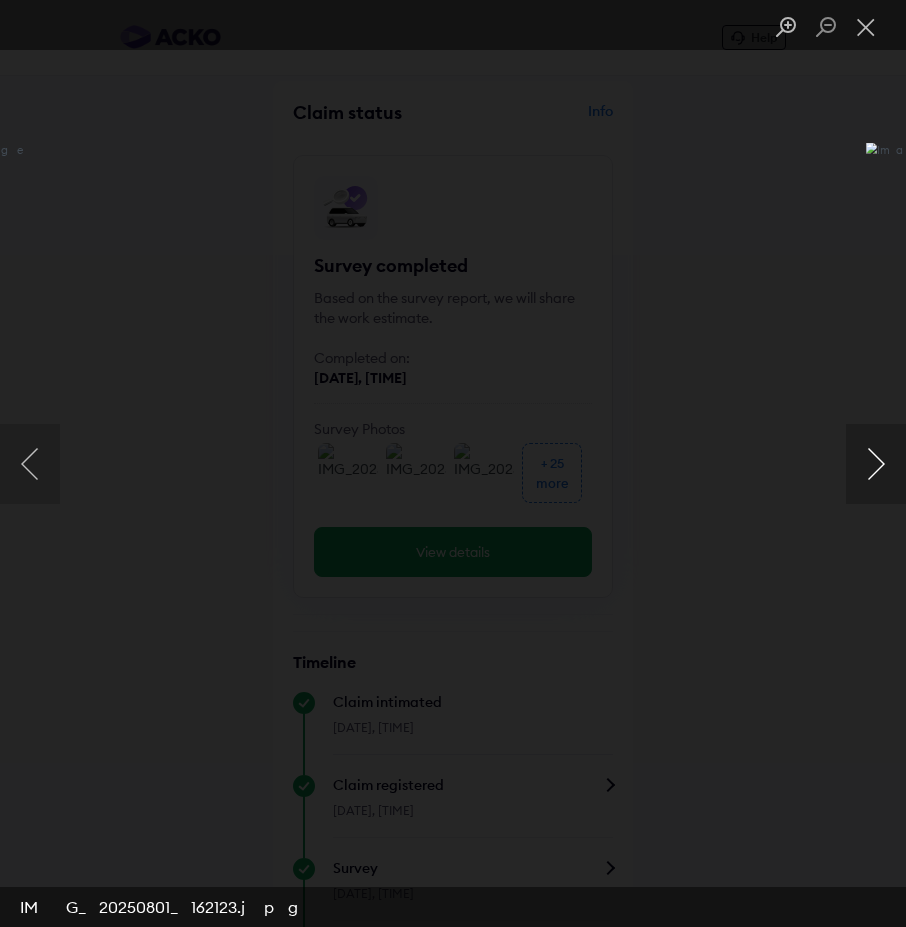 click at bounding box center [876, 464] 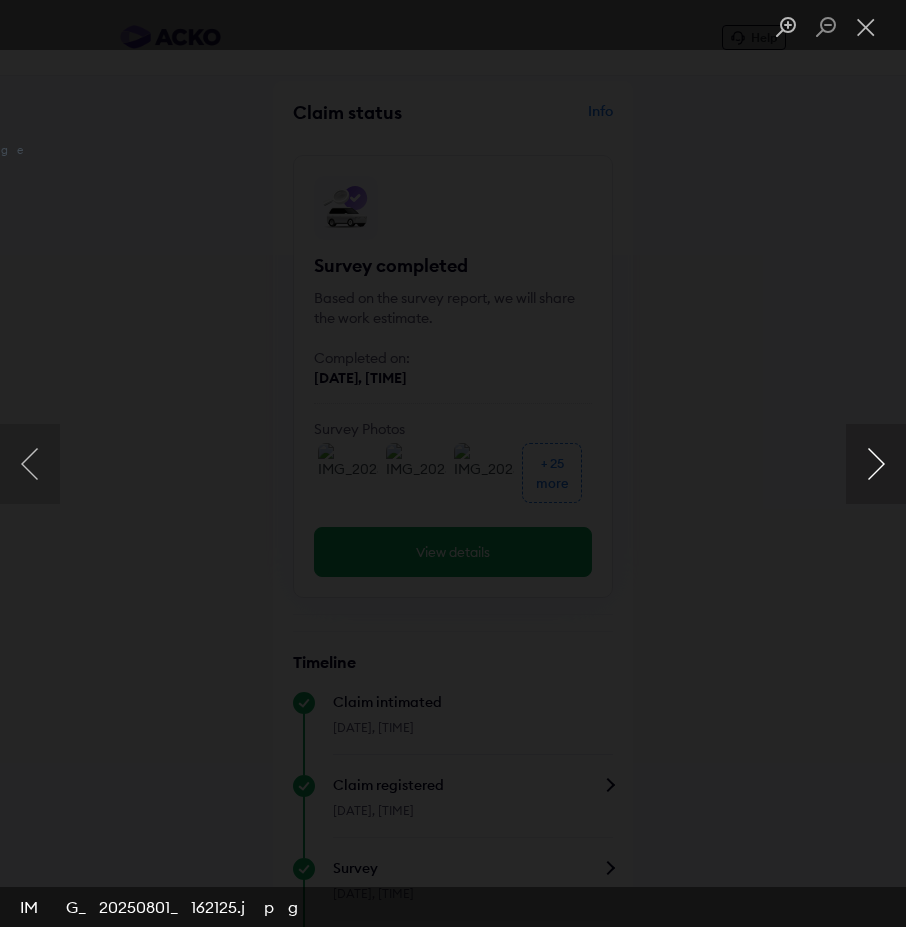 click at bounding box center [876, 464] 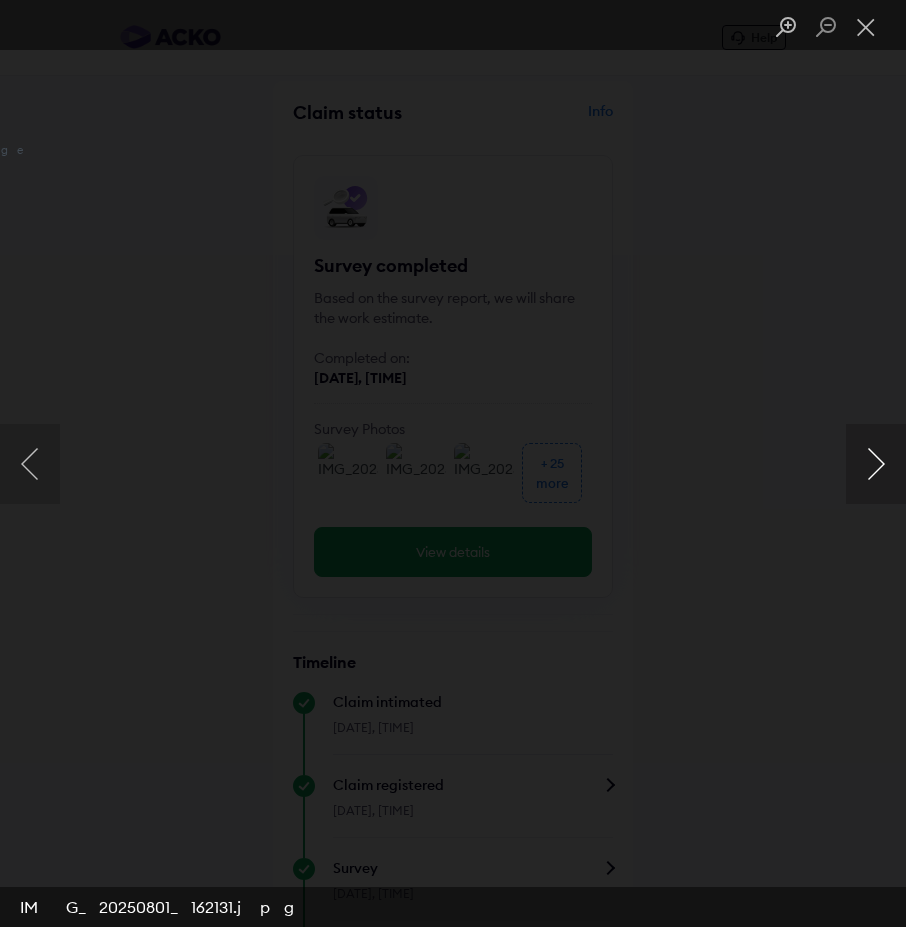 click at bounding box center [876, 464] 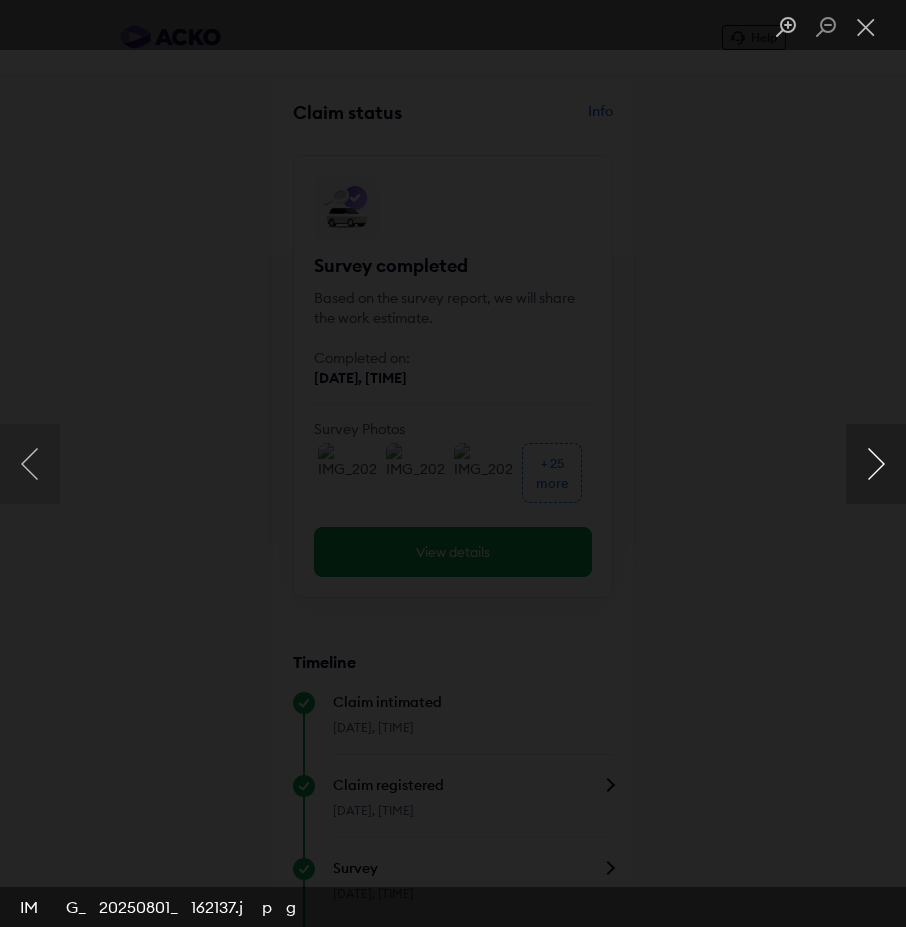 click at bounding box center [876, 464] 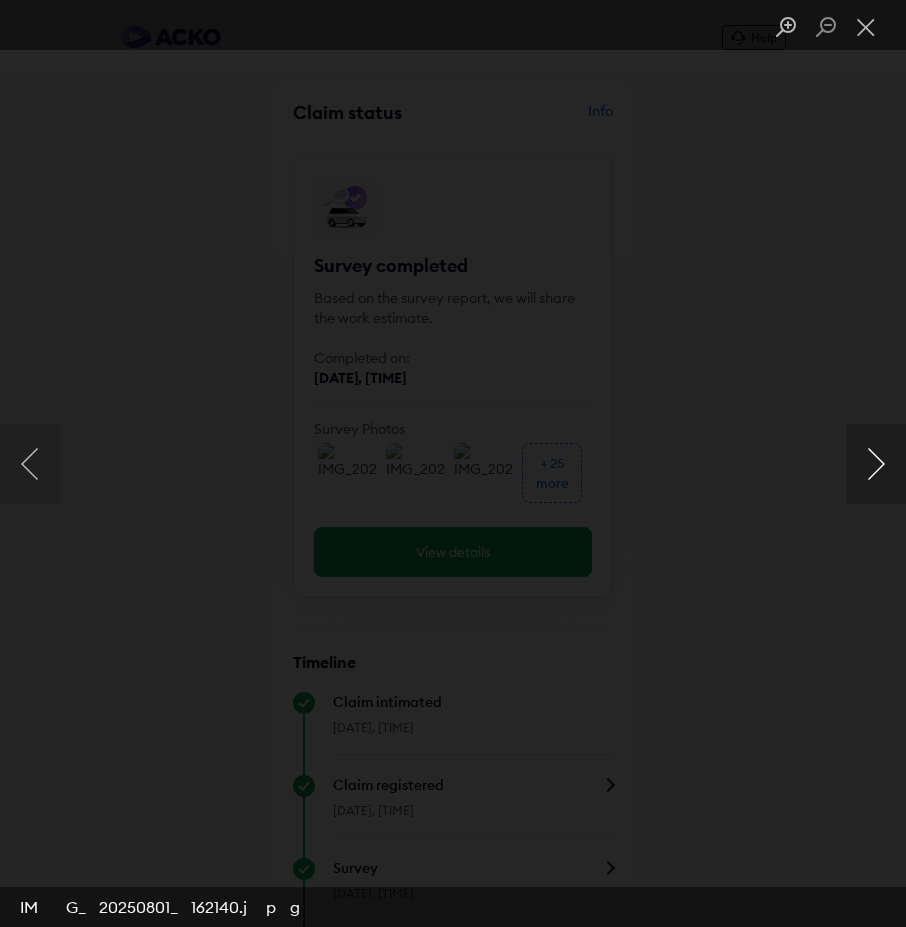 click at bounding box center [876, 464] 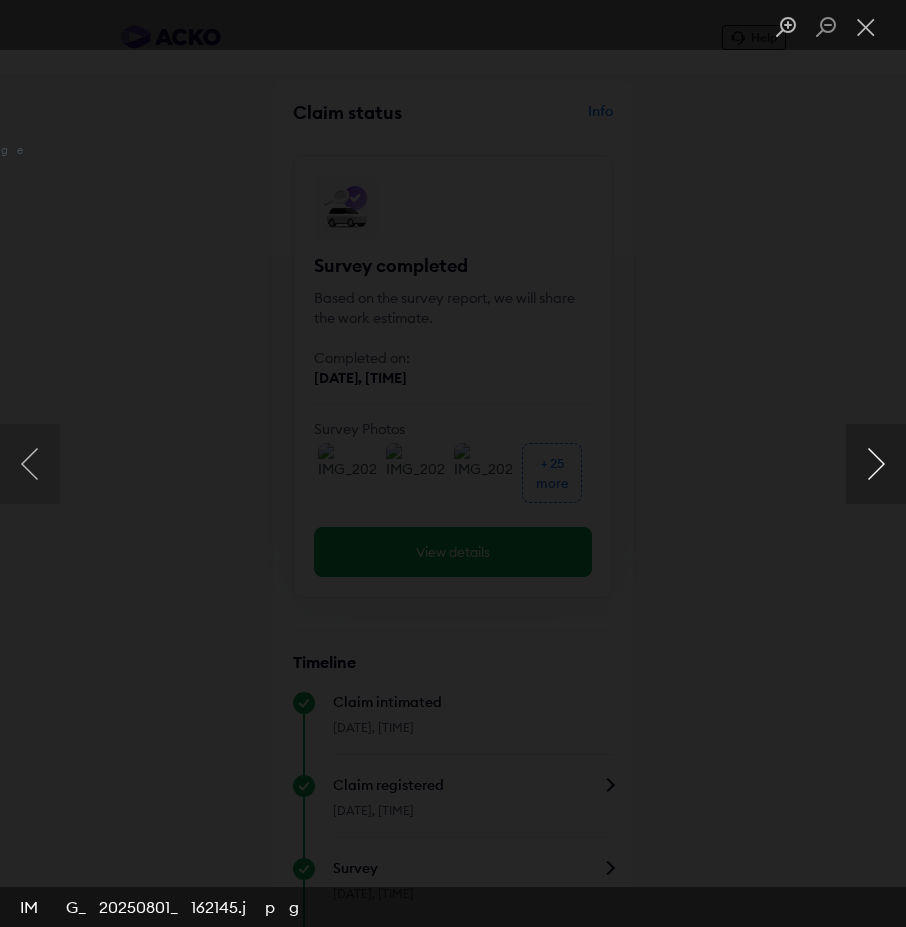 click at bounding box center (876, 464) 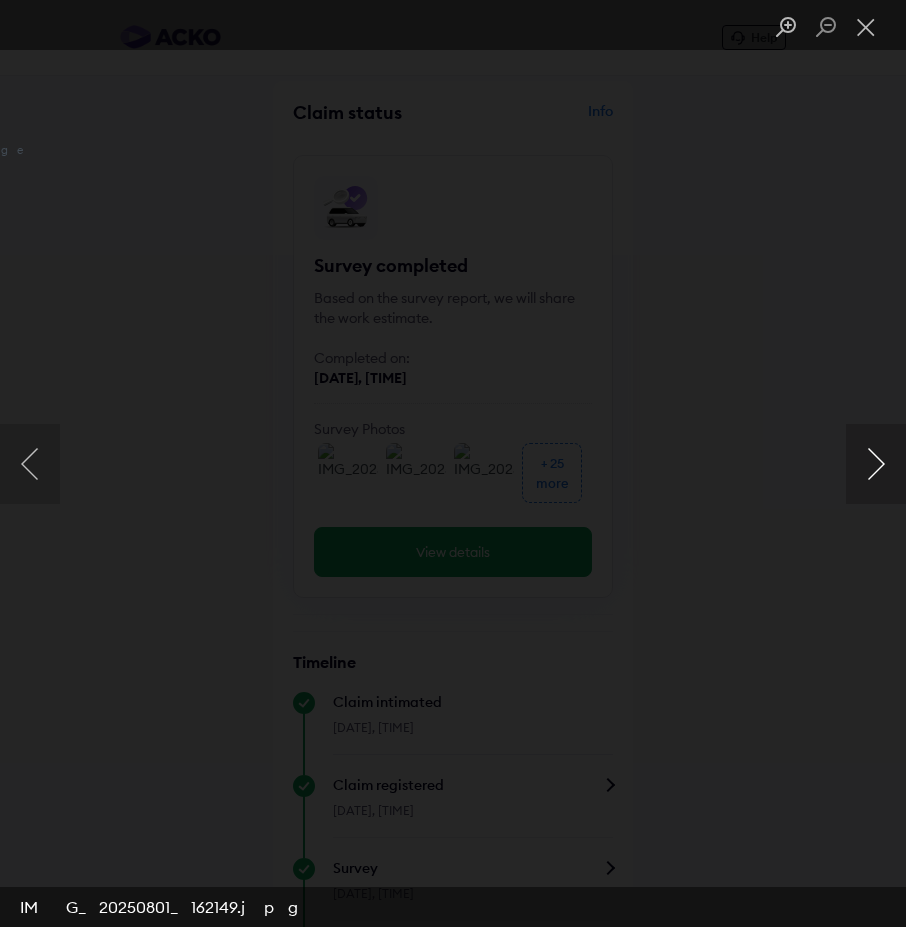 click at bounding box center (876, 464) 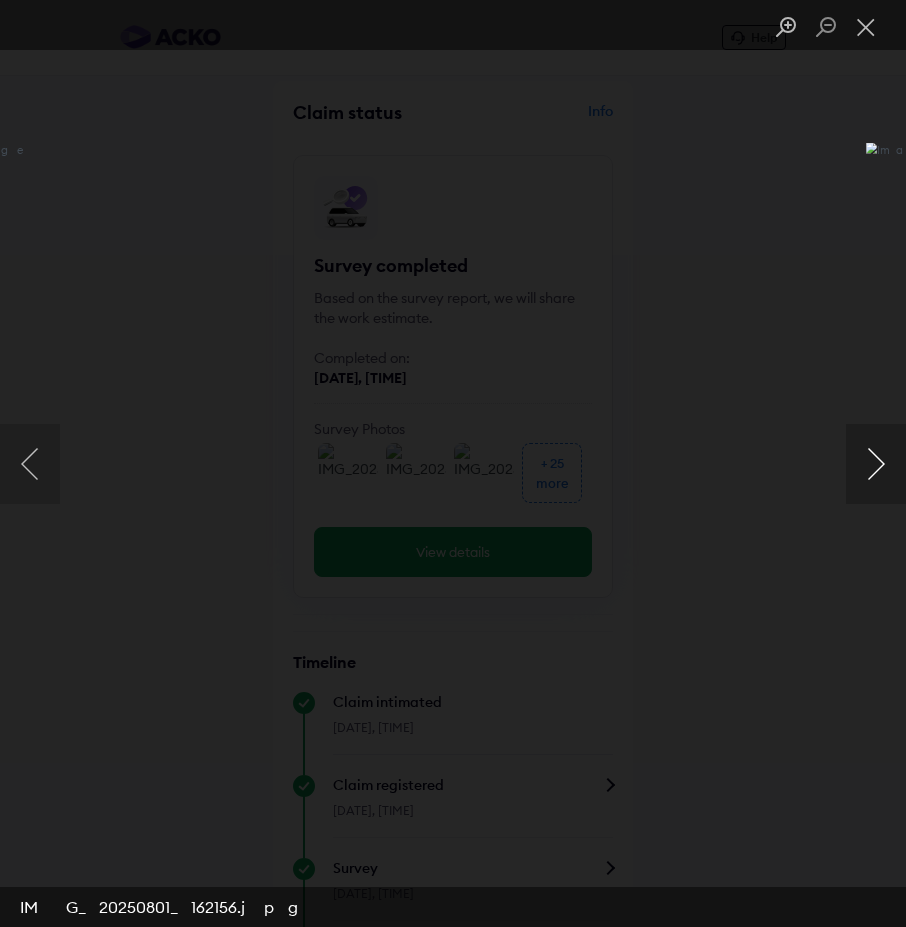 click at bounding box center (876, 464) 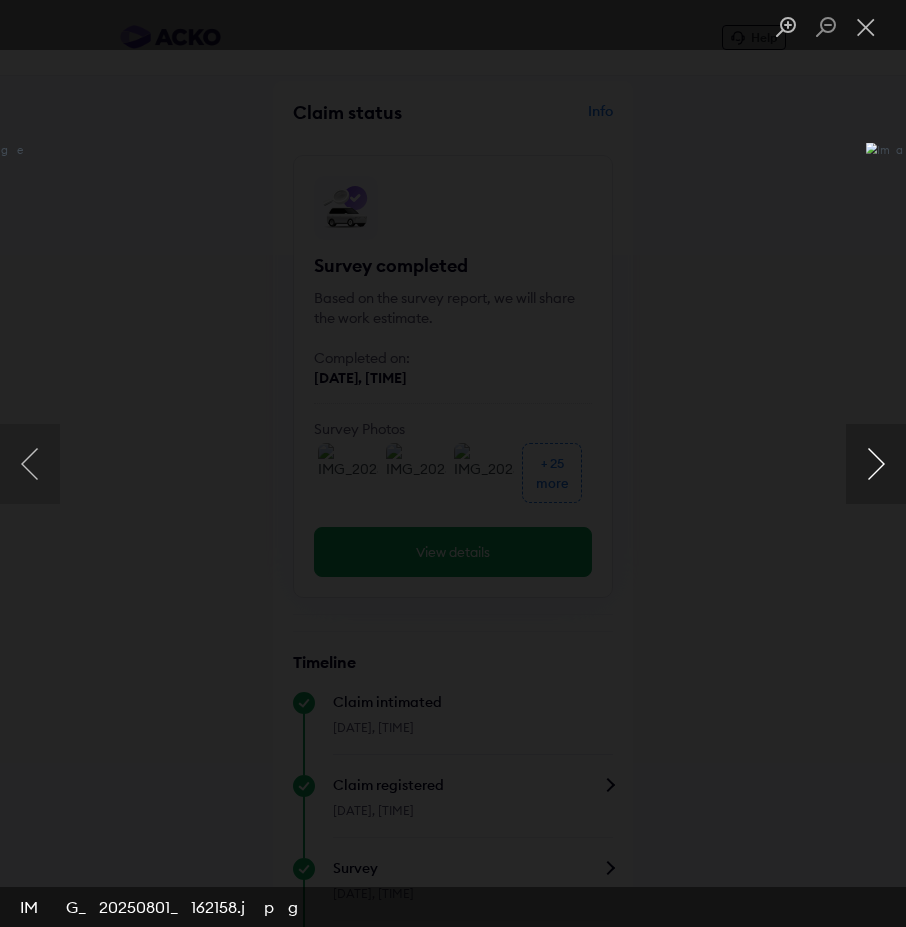 click at bounding box center (876, 464) 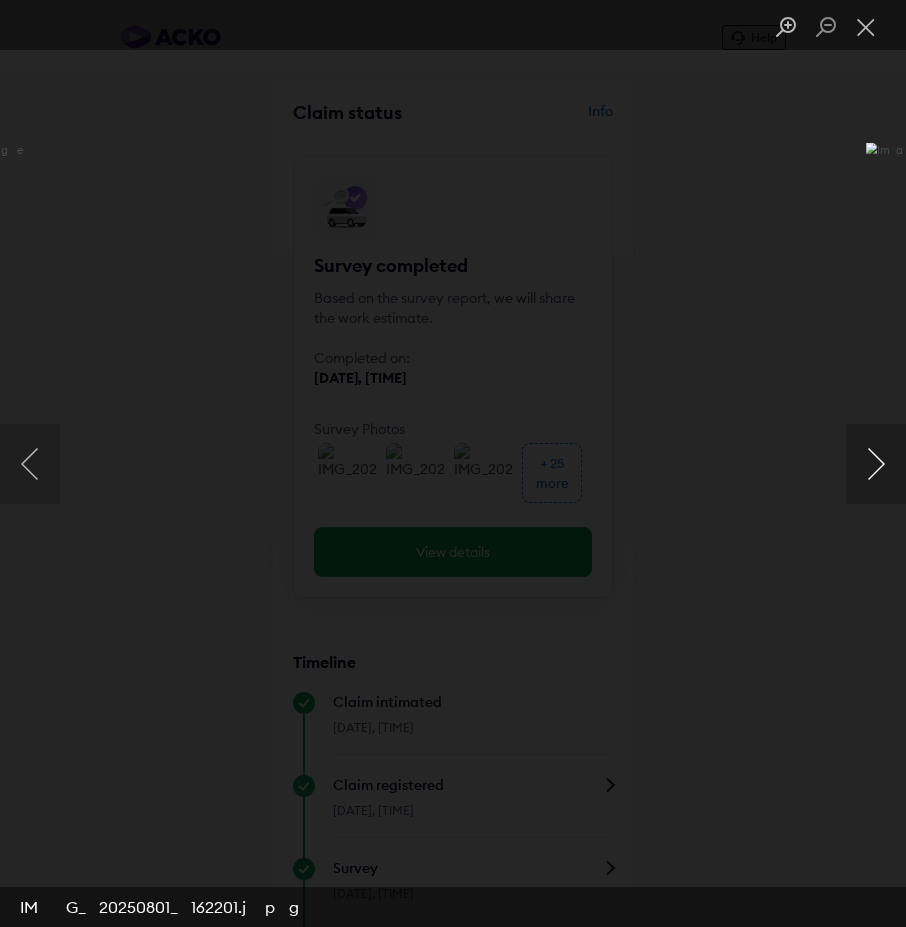 click at bounding box center (876, 464) 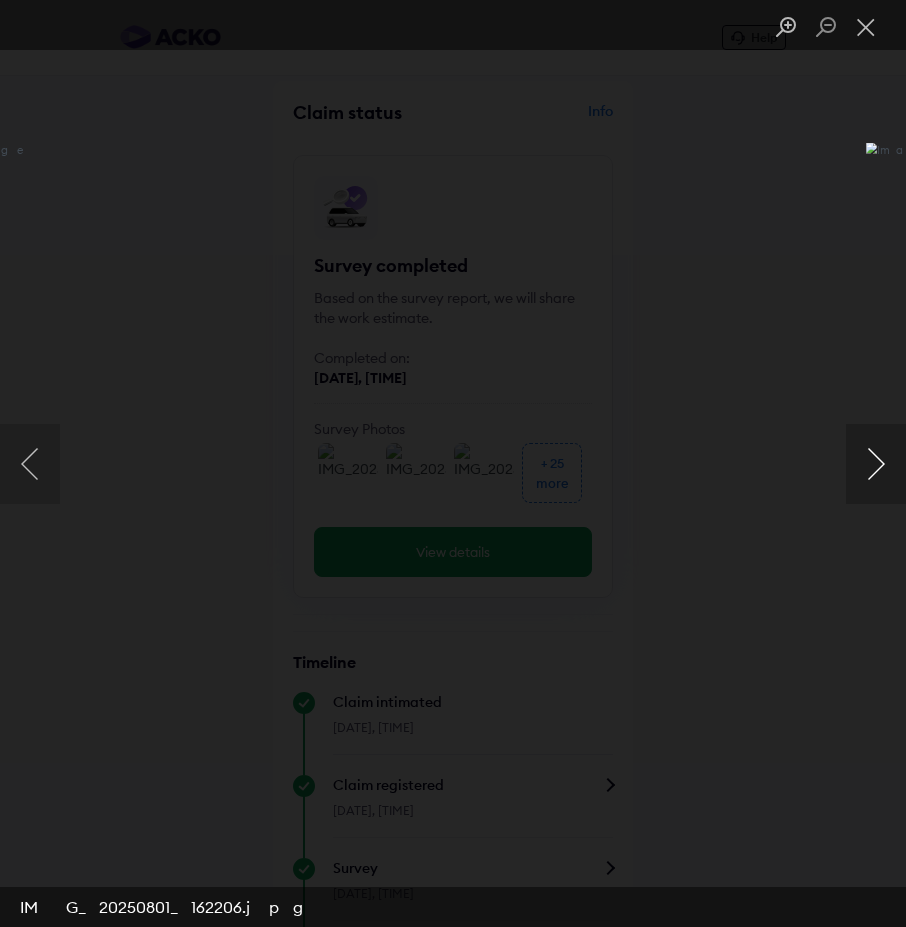click at bounding box center [876, 464] 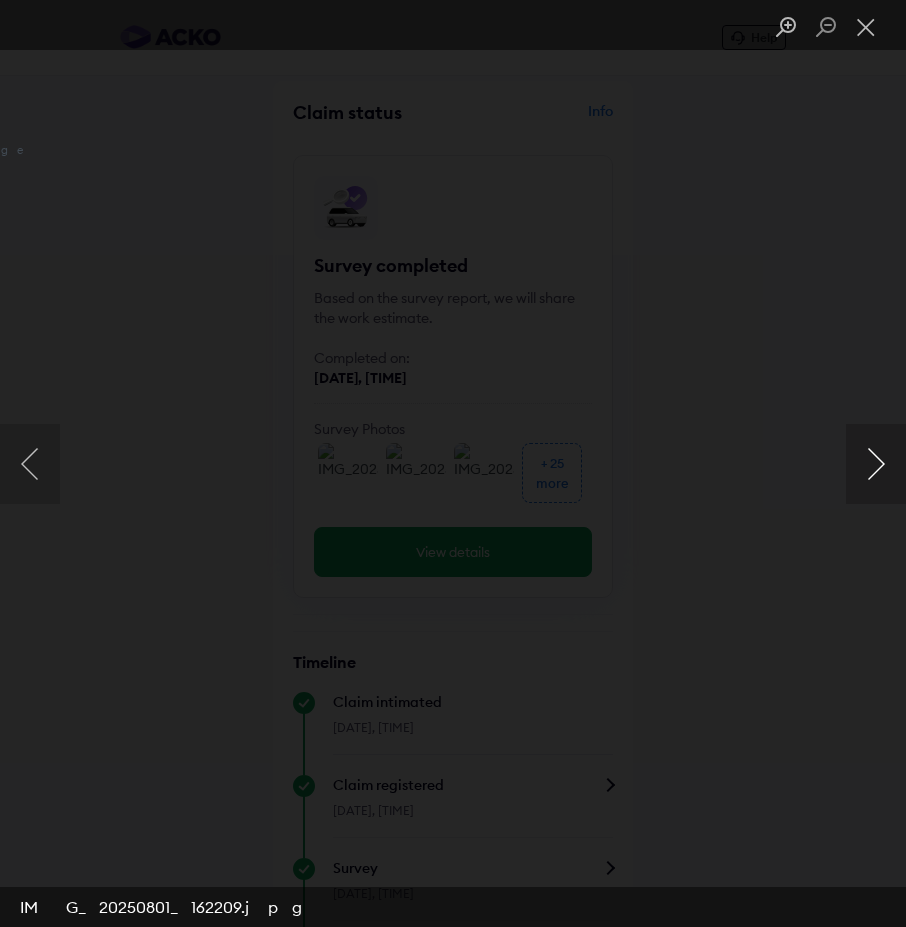 click at bounding box center (876, 464) 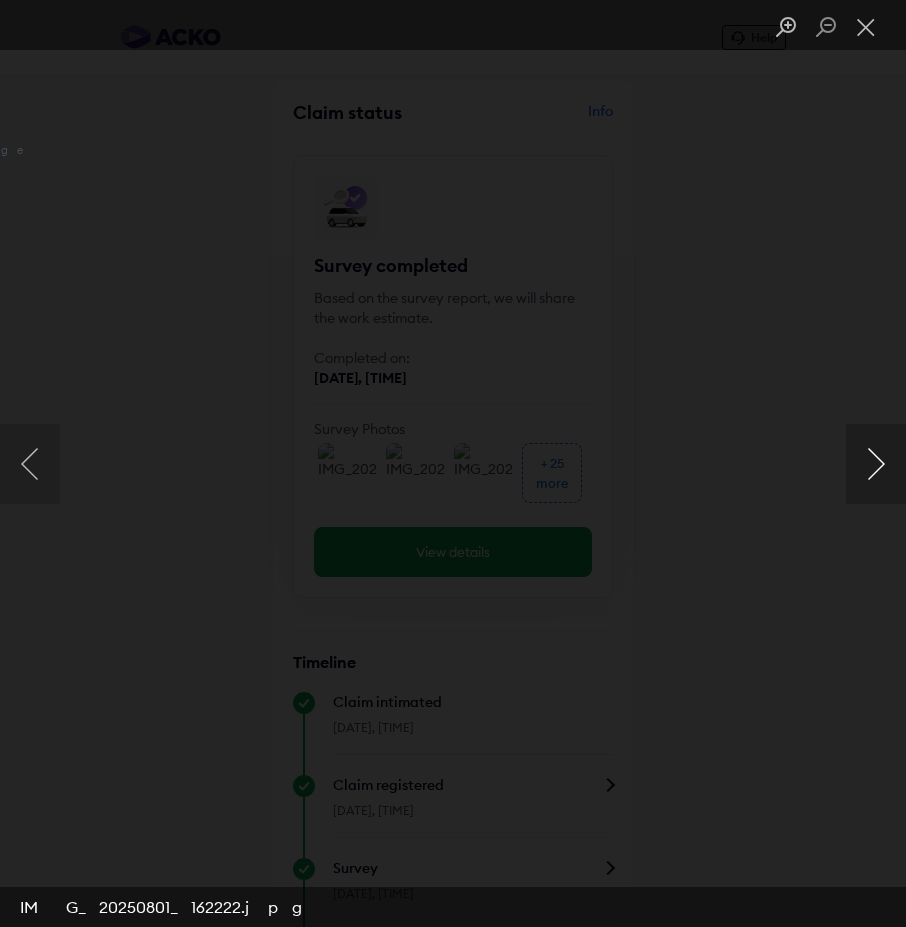 click at bounding box center (876, 464) 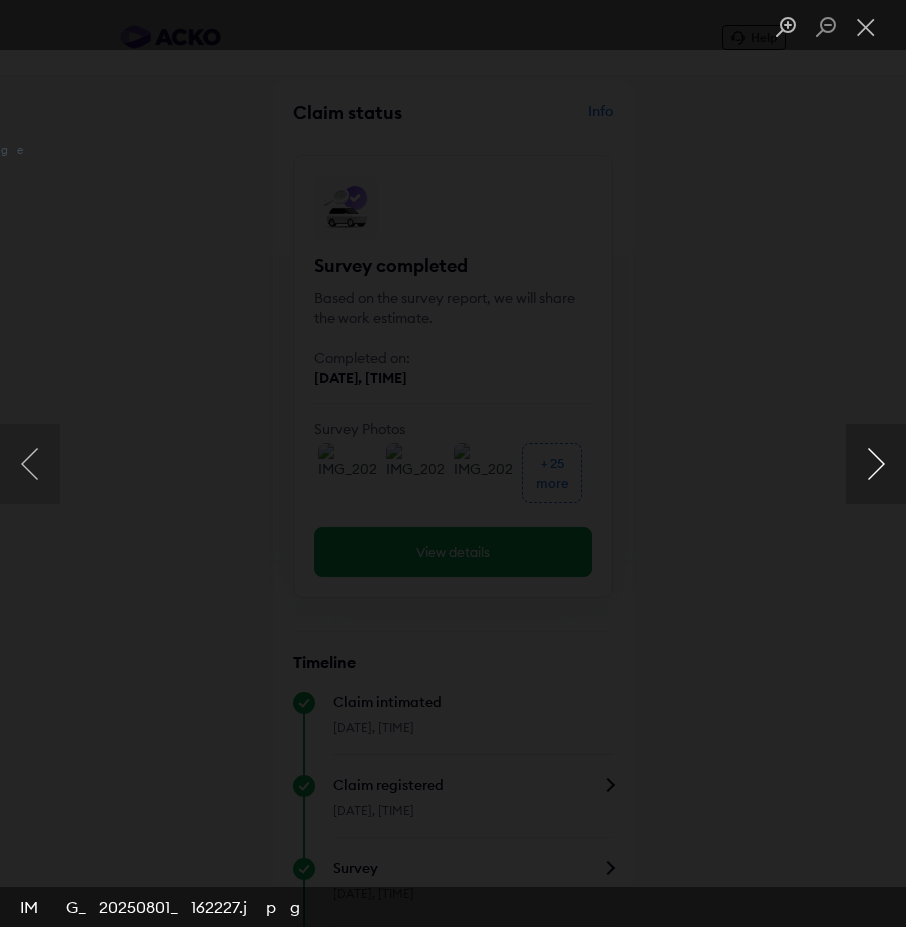click at bounding box center (876, 464) 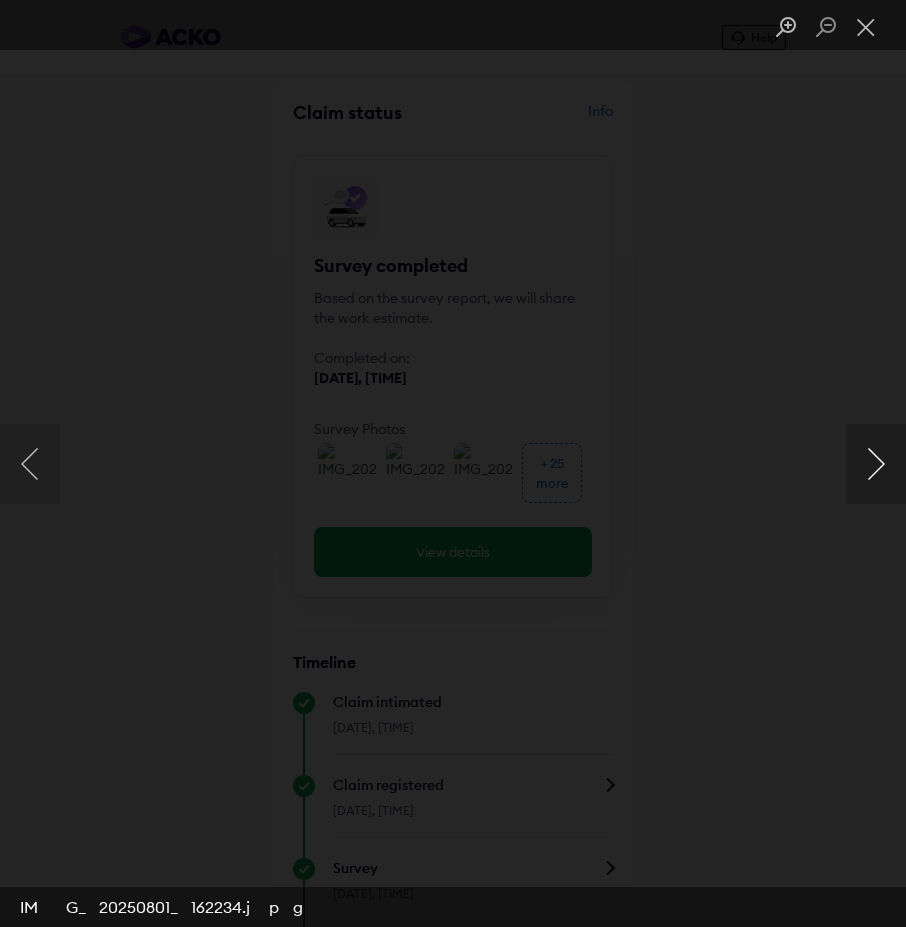click at bounding box center (876, 464) 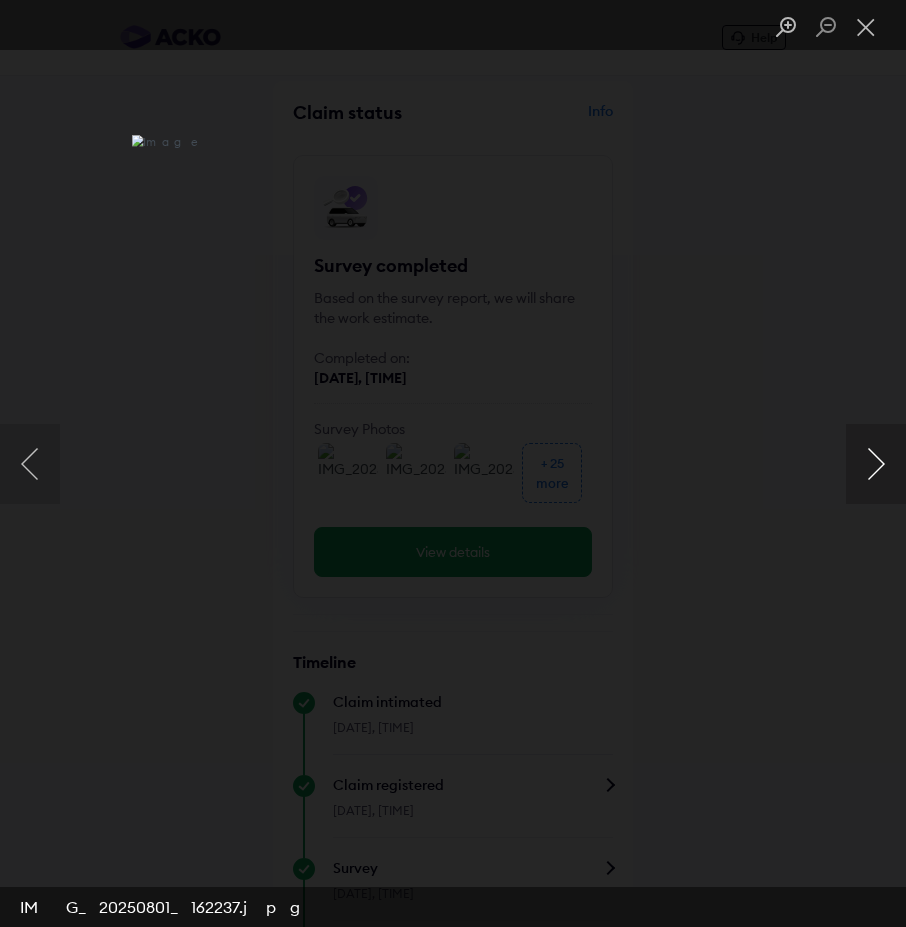 click at bounding box center (876, 464) 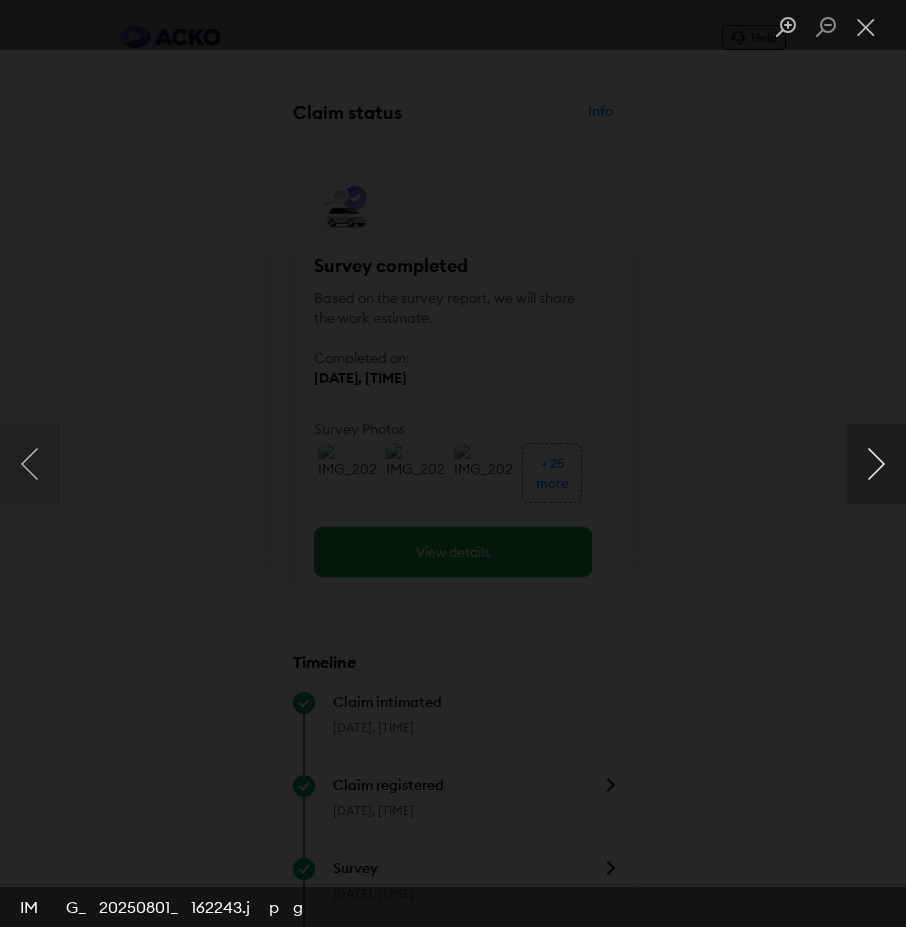 click at bounding box center [876, 464] 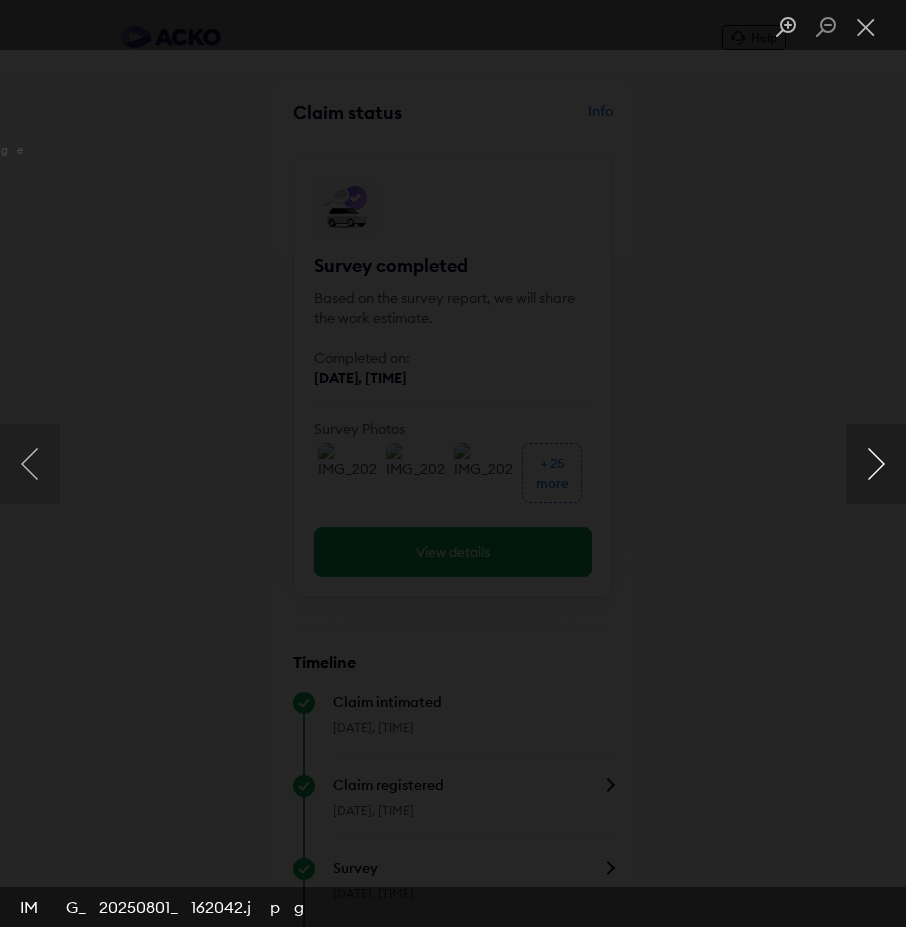 click at bounding box center [876, 464] 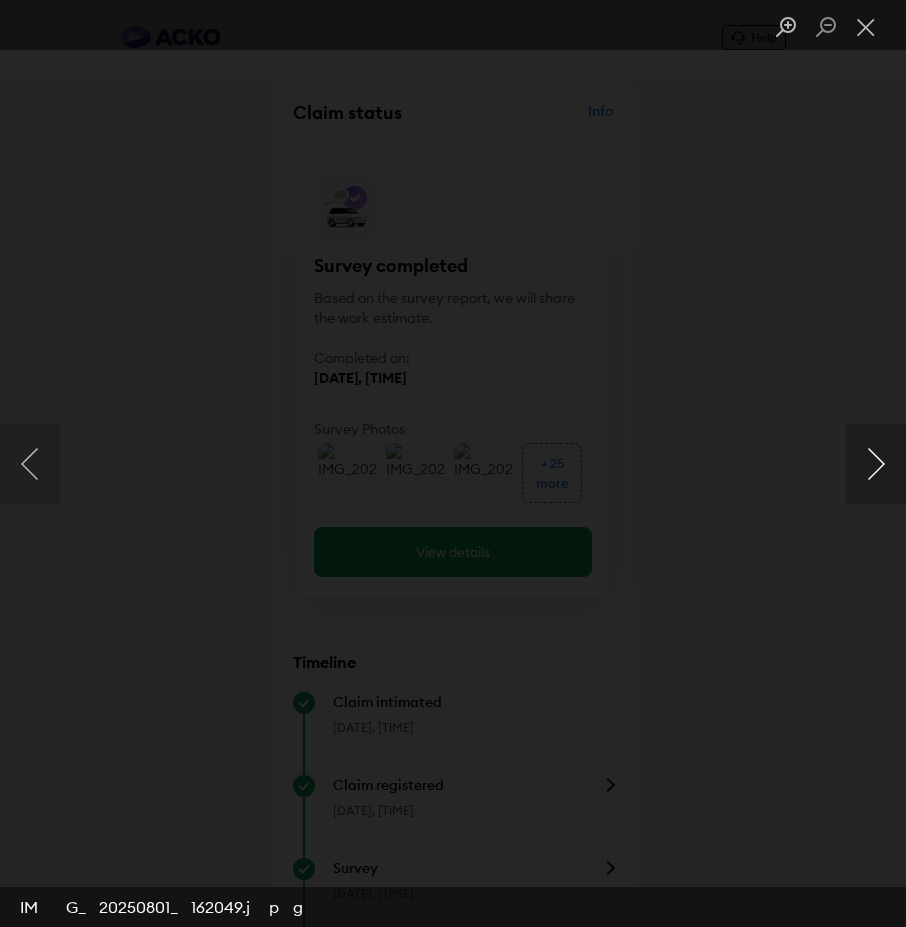 click at bounding box center [876, 464] 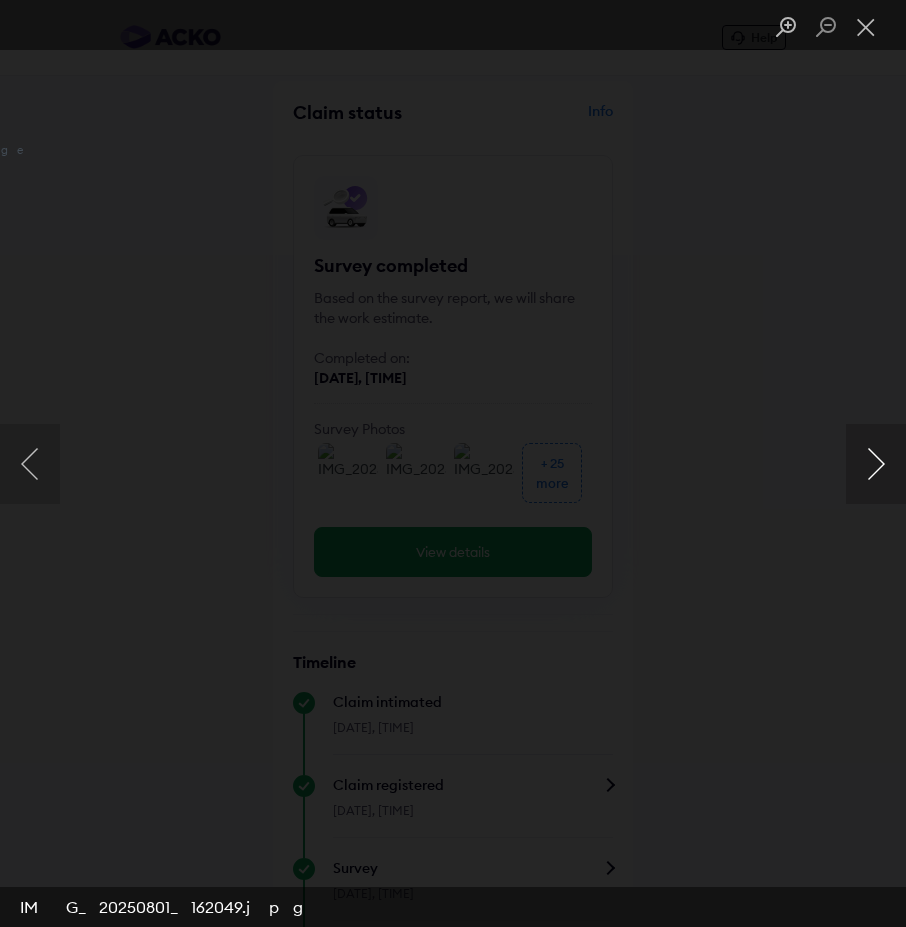 click at bounding box center (876, 464) 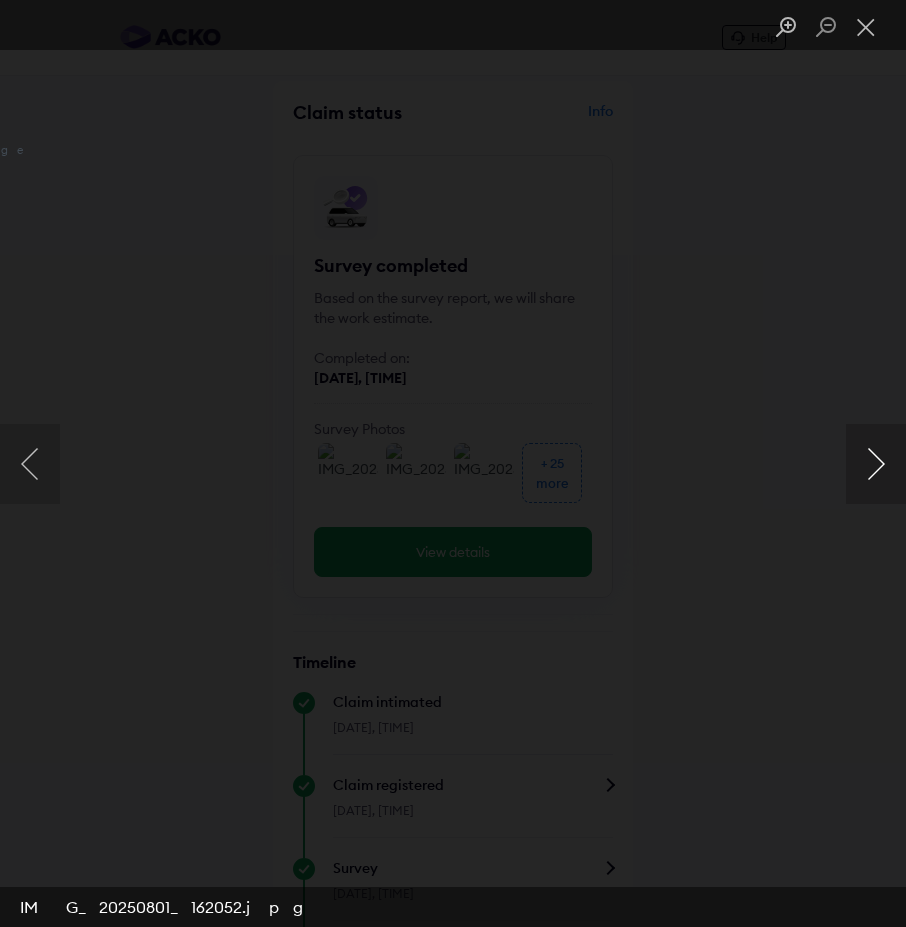 click at bounding box center [876, 464] 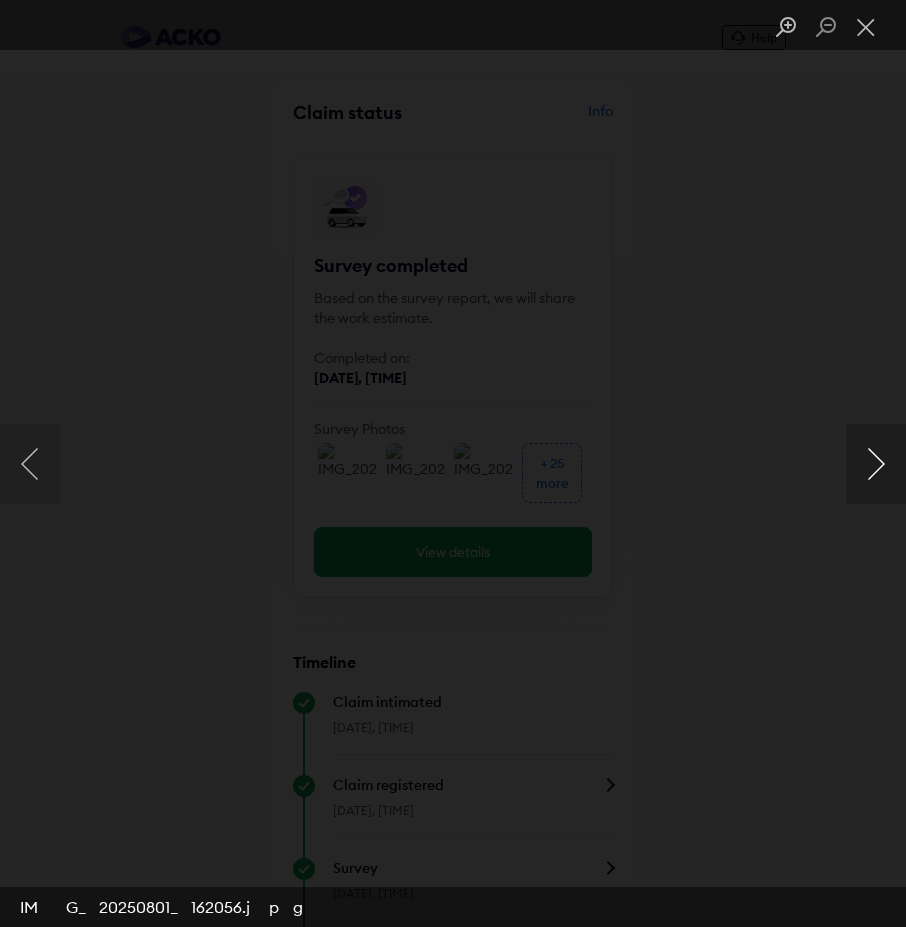 click at bounding box center [876, 464] 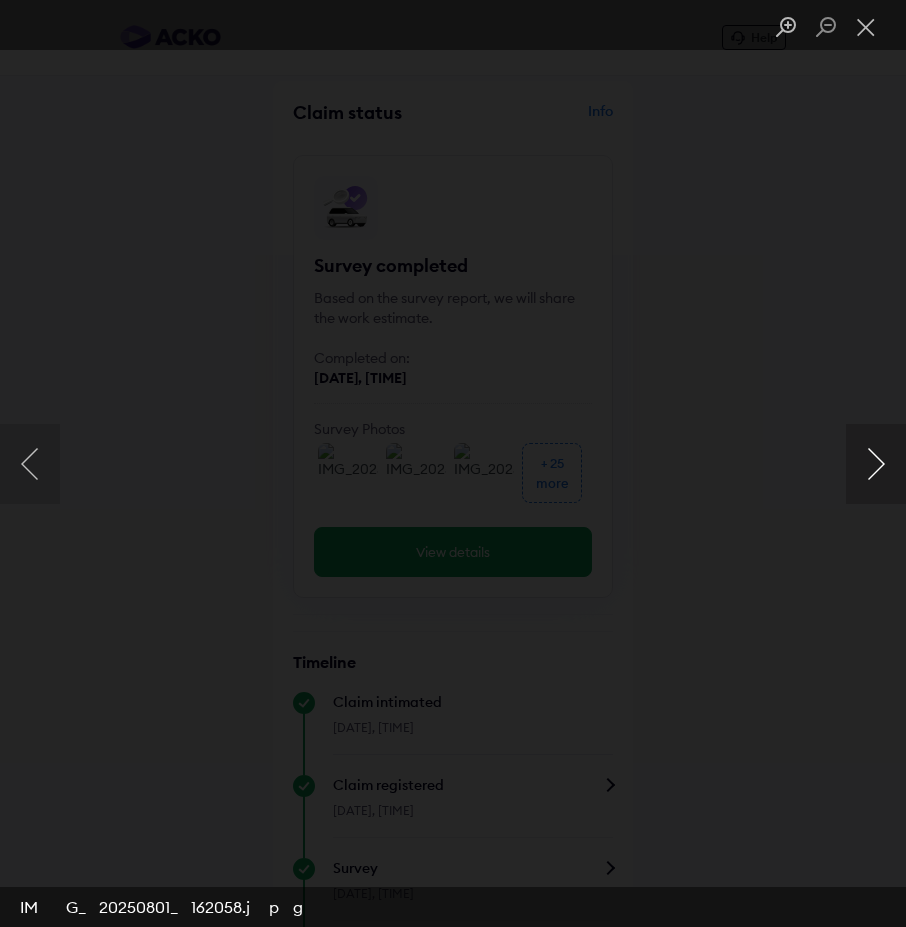 click at bounding box center [876, 464] 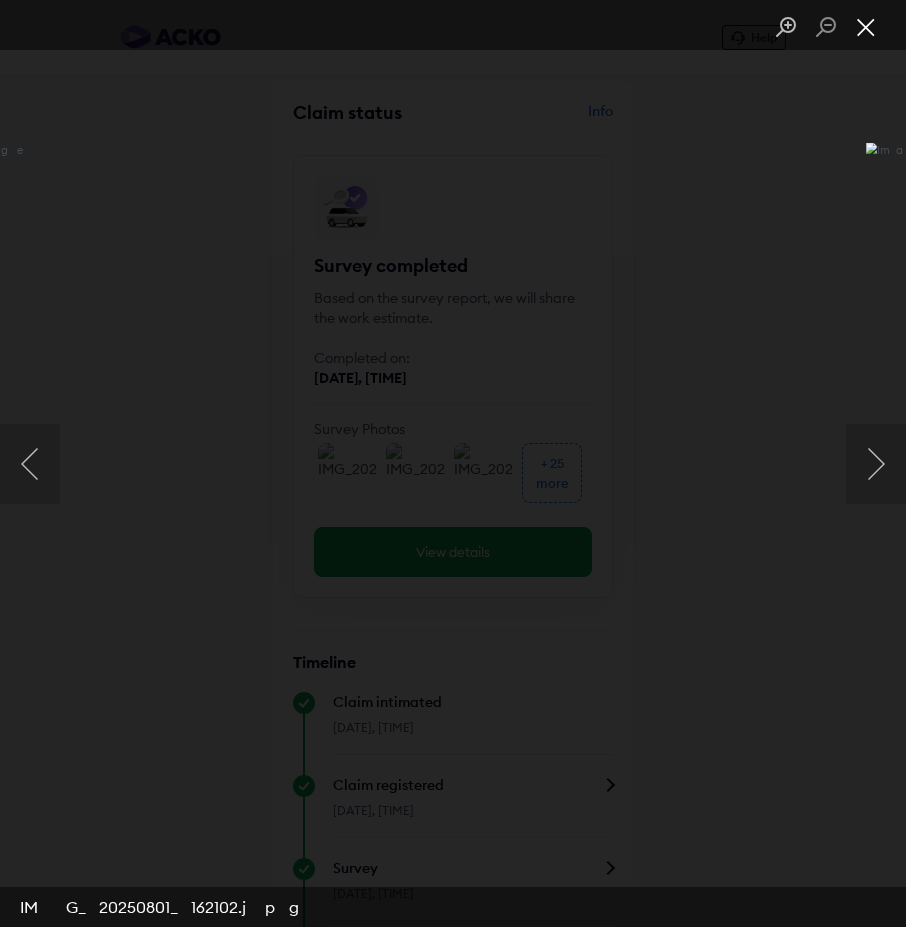 click at bounding box center (866, 27) 